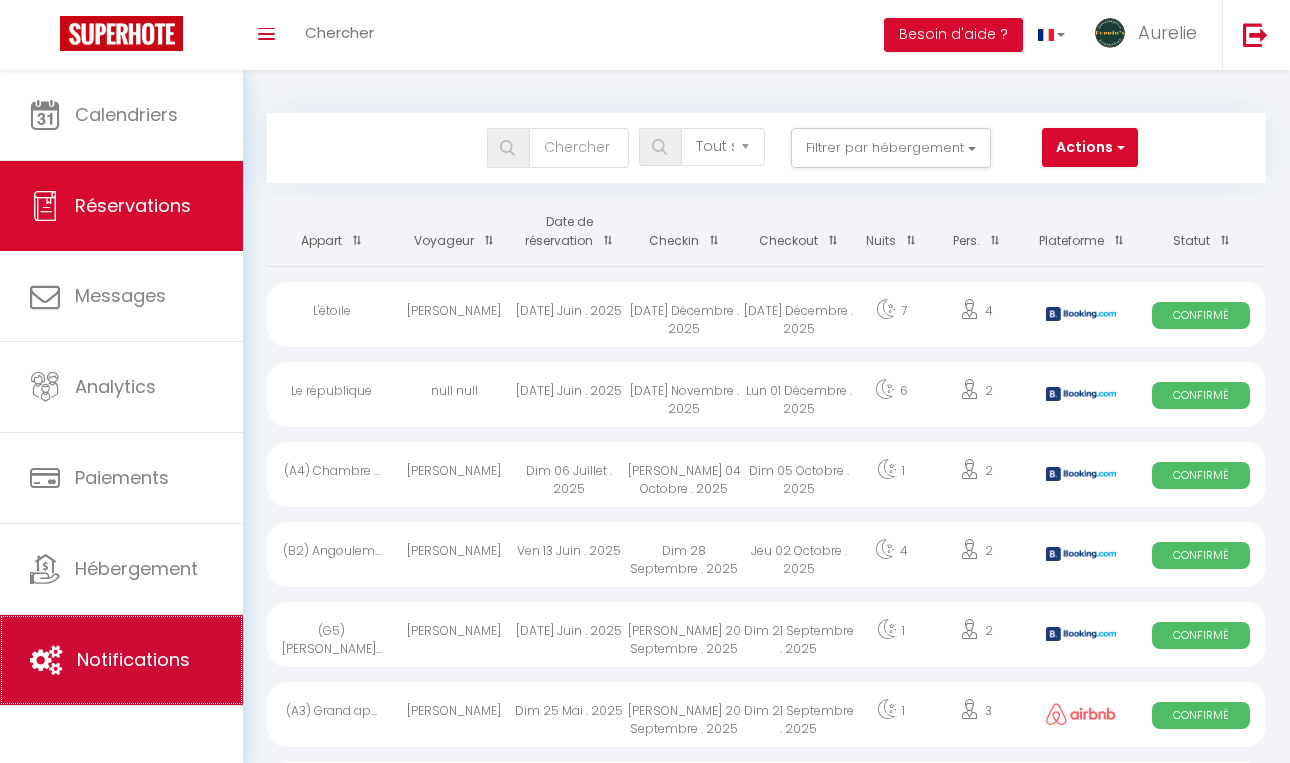 click on "Notifications" at bounding box center (121, 660) 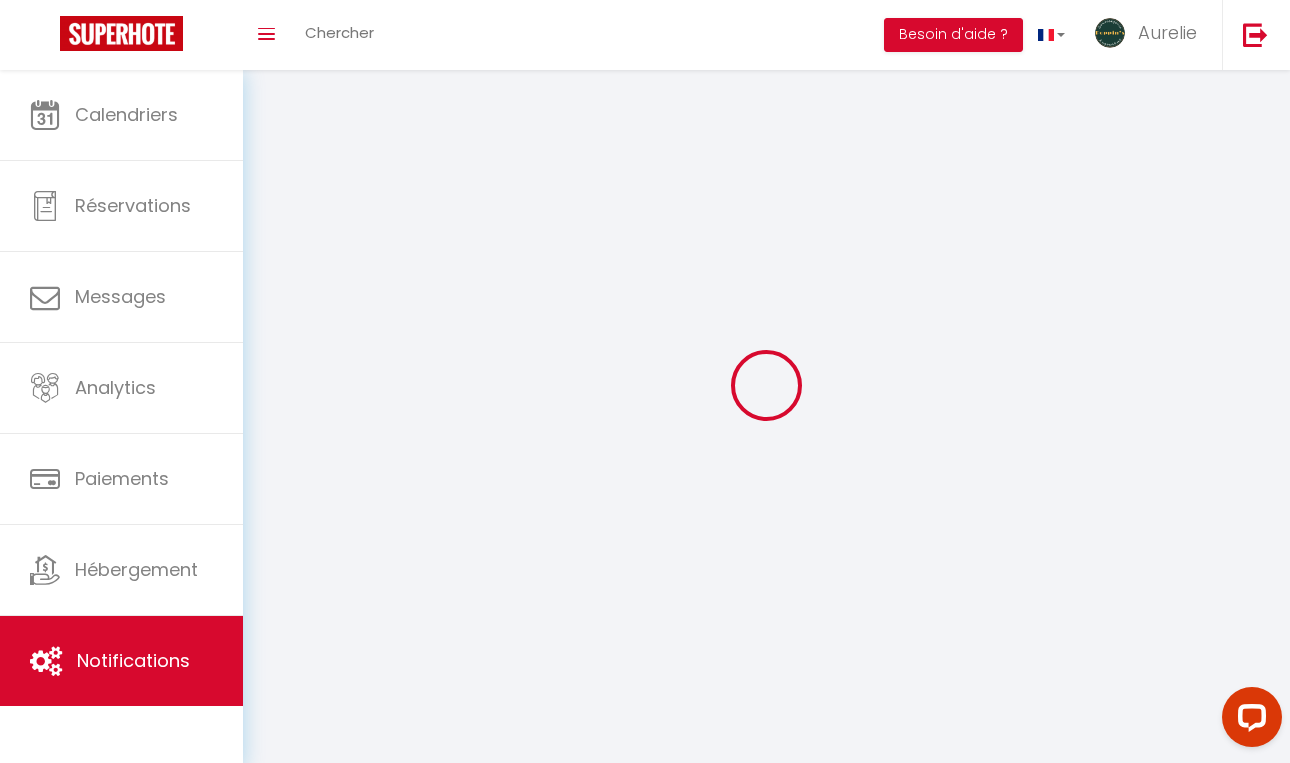 scroll, scrollTop: 0, scrollLeft: 0, axis: both 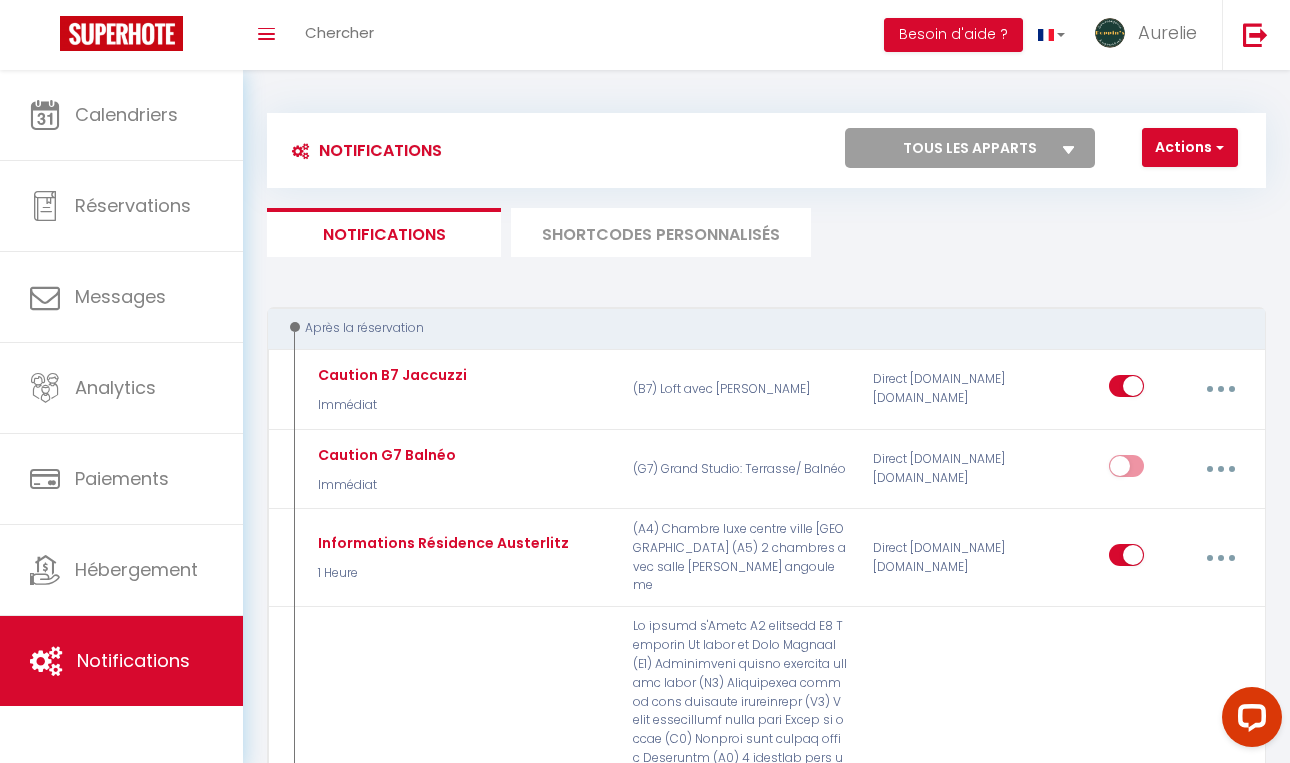 click on "SHORTCODES PERSONNALISÉS" at bounding box center (661, 232) 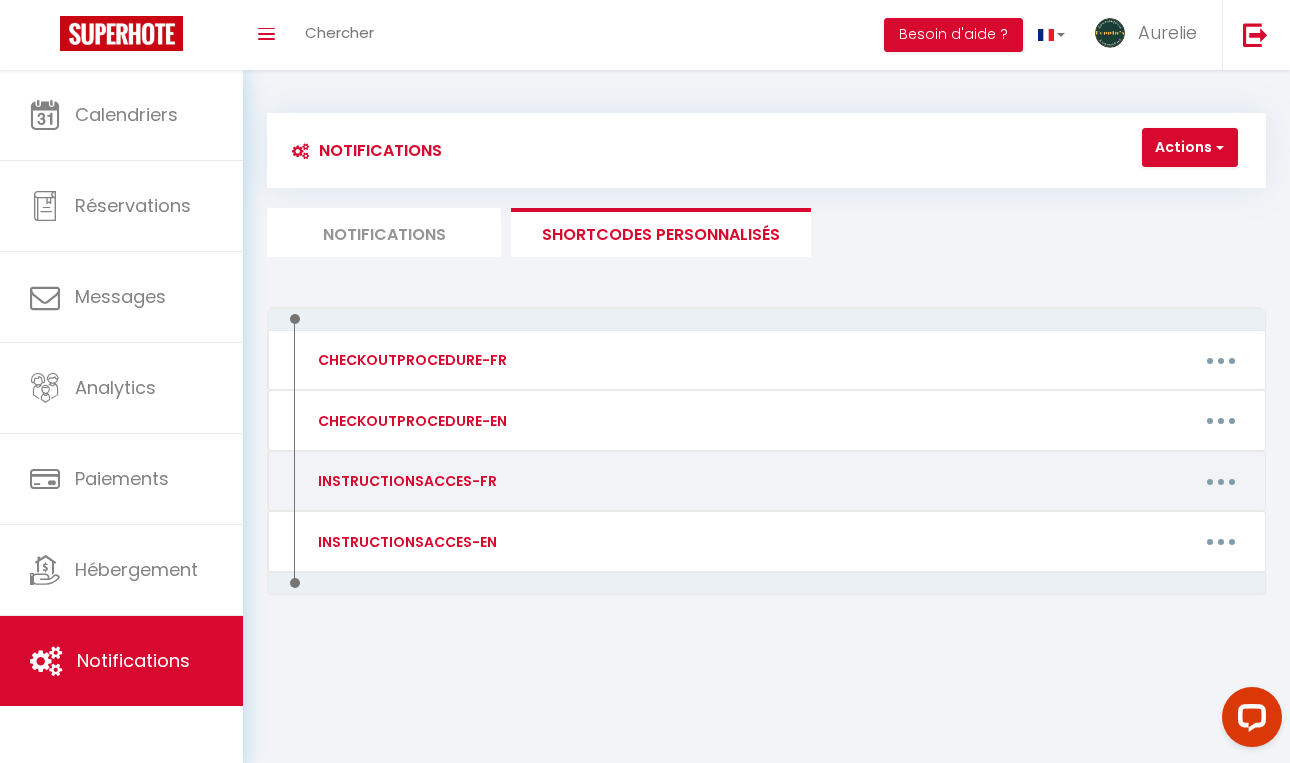 click at bounding box center [1221, 481] 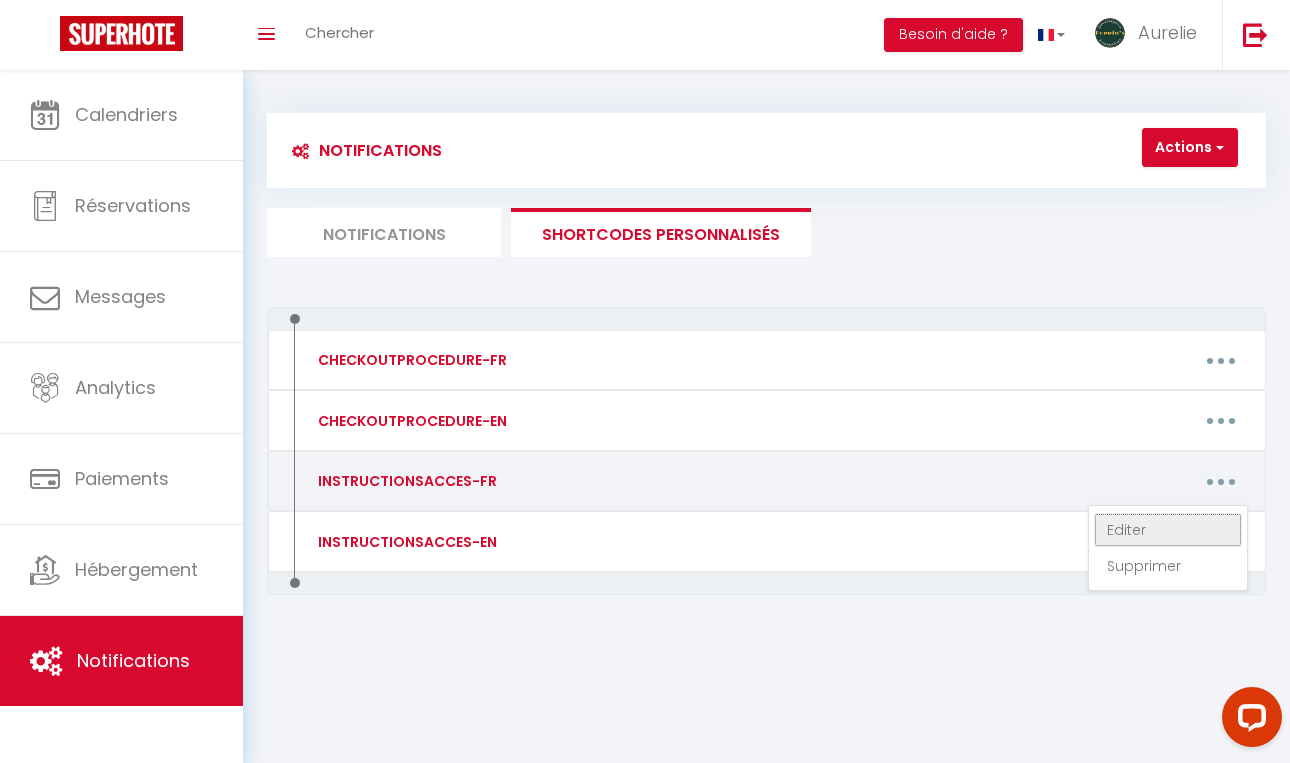 click on "Editer" at bounding box center [1168, 530] 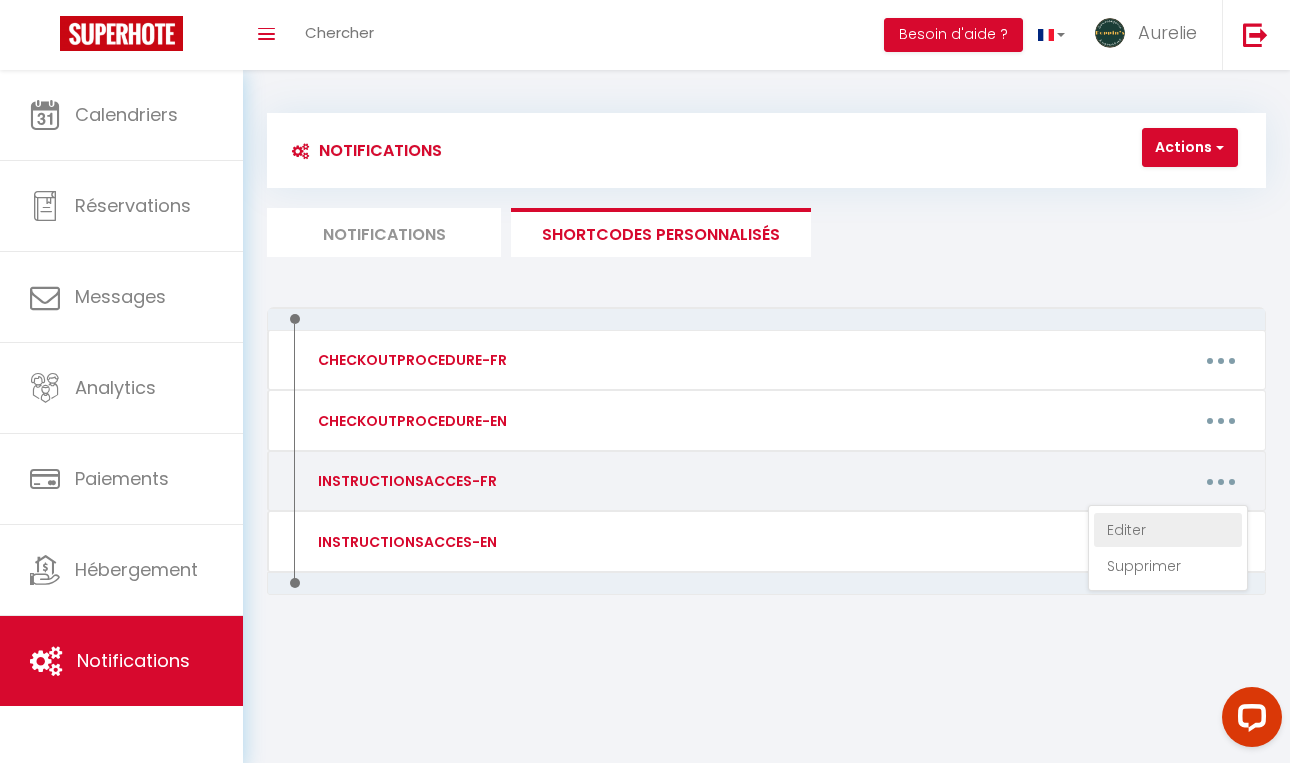 type on "INSTRUCTIONSACCES-FR" 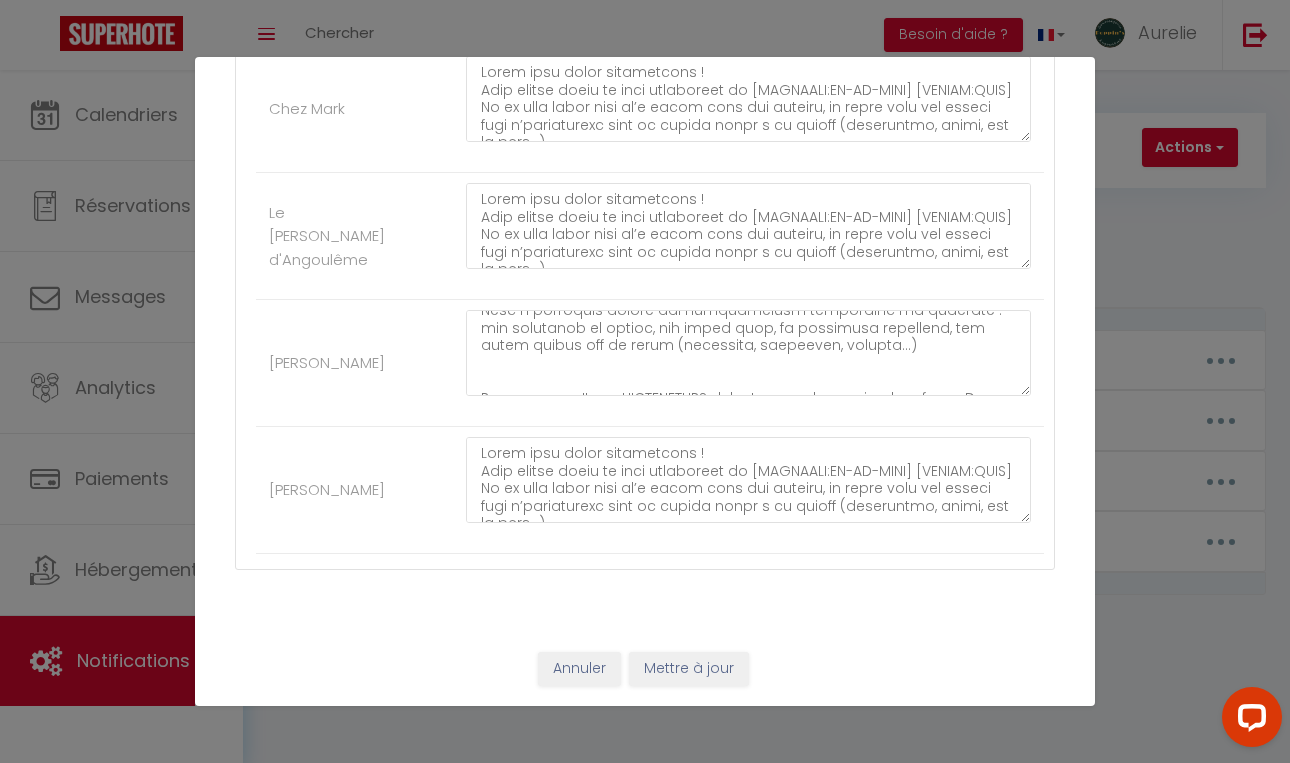scroll, scrollTop: 578, scrollLeft: 0, axis: vertical 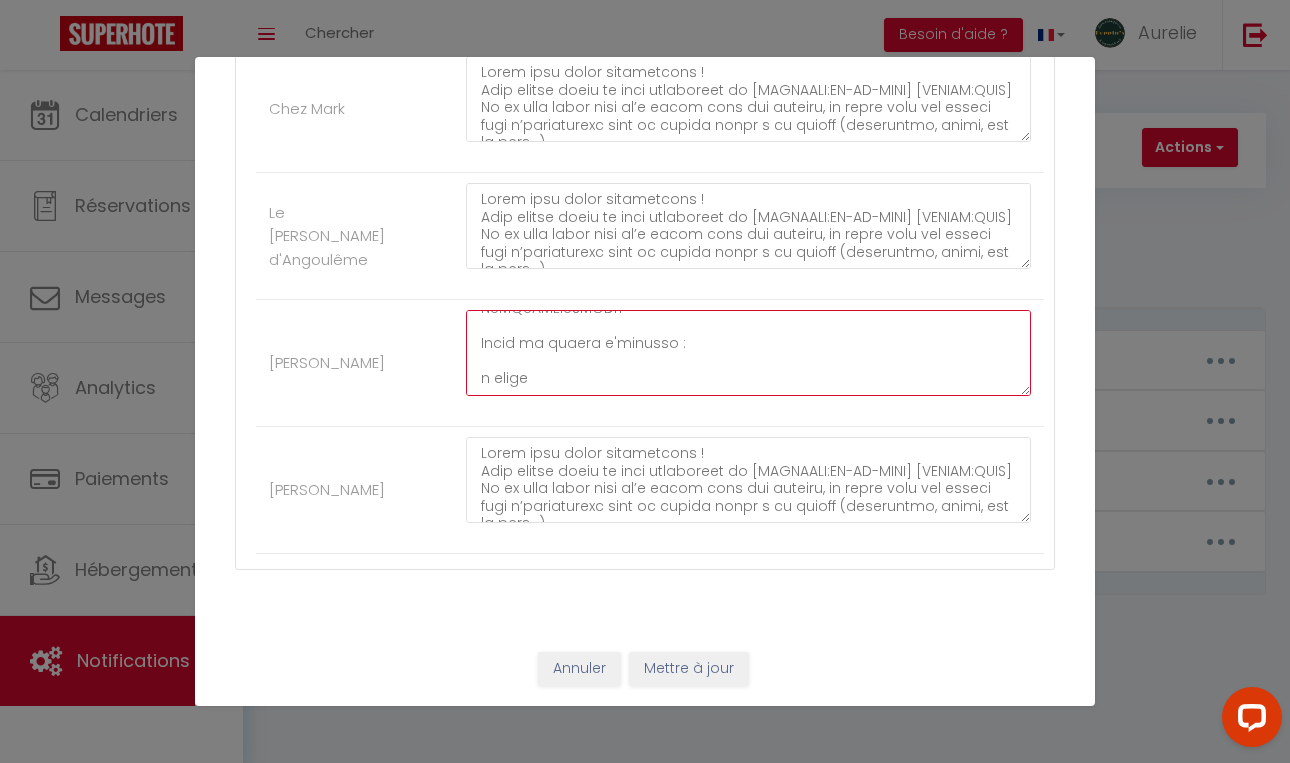 drag, startPoint x: 560, startPoint y: 398, endPoint x: 472, endPoint y: 400, distance: 88.02273 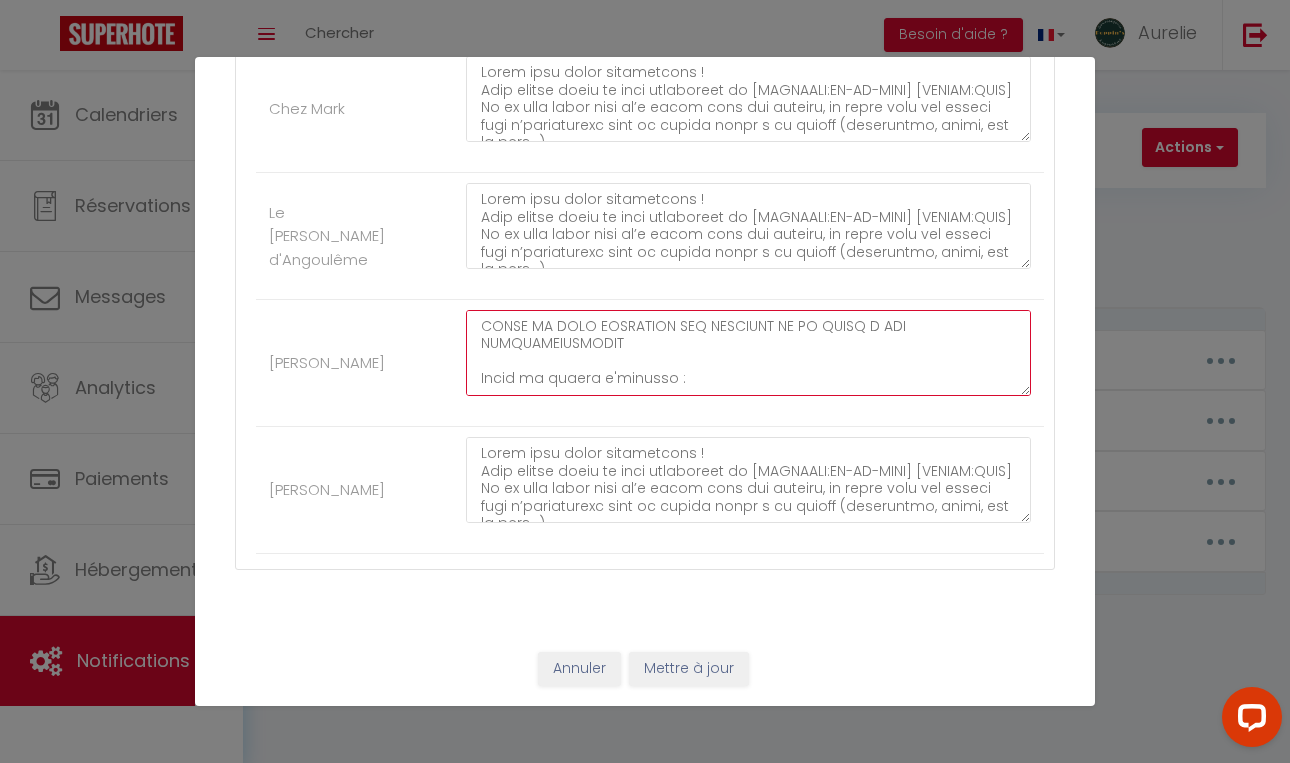 paste on "[URL][DOMAIN_NAME]" 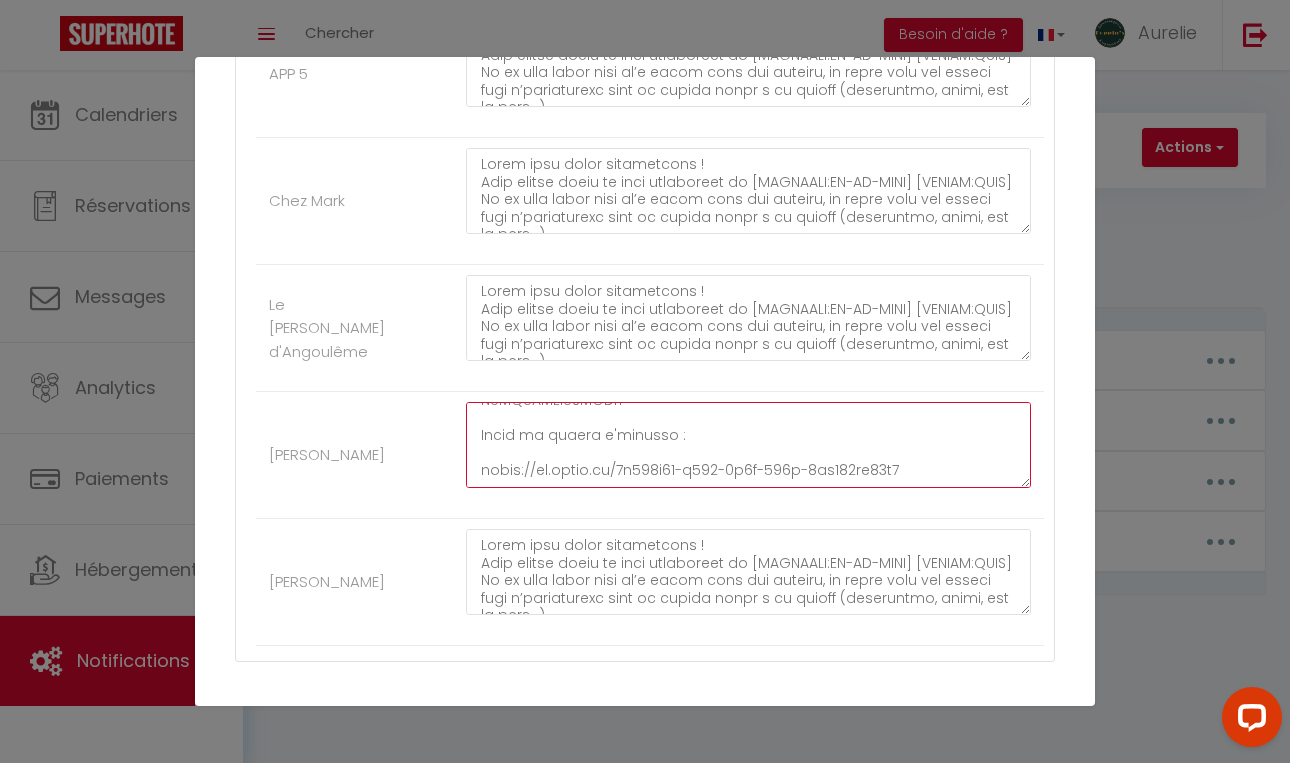 scroll, scrollTop: 7027, scrollLeft: 0, axis: vertical 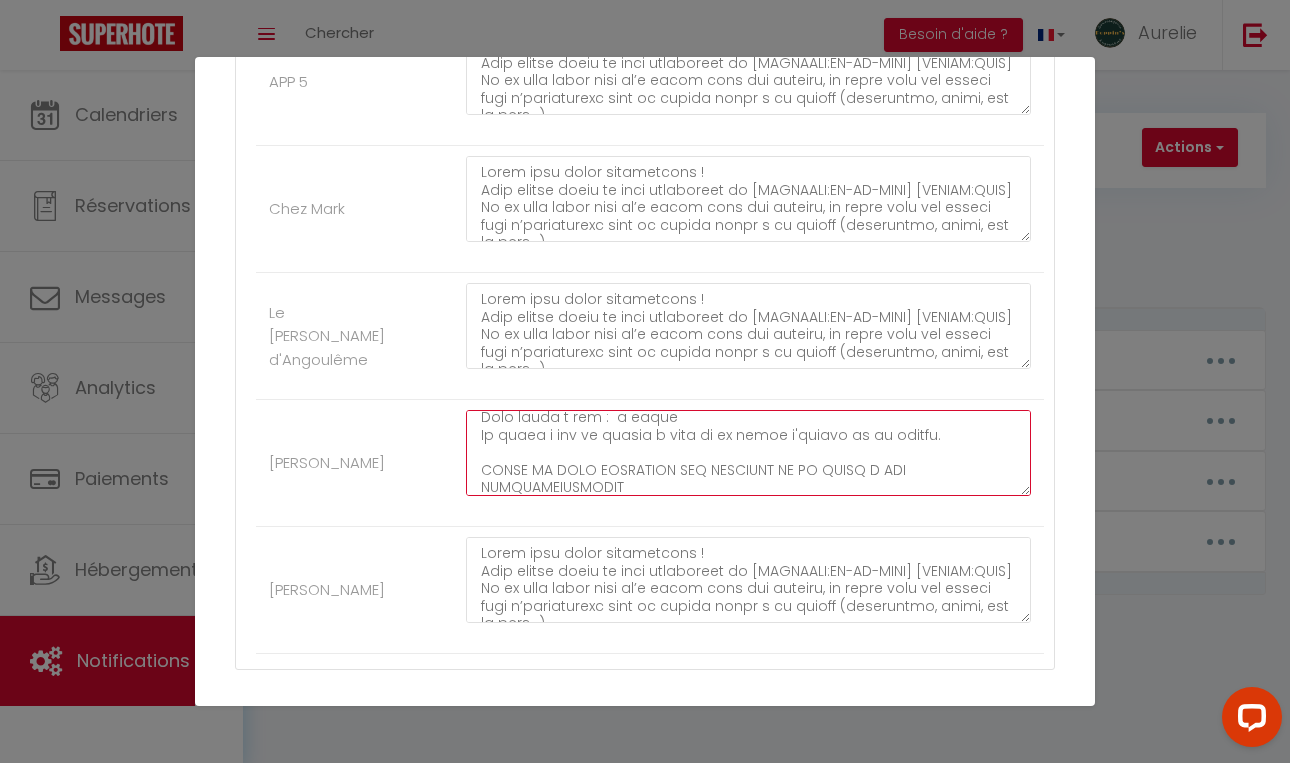 click at bounding box center [748, 453] 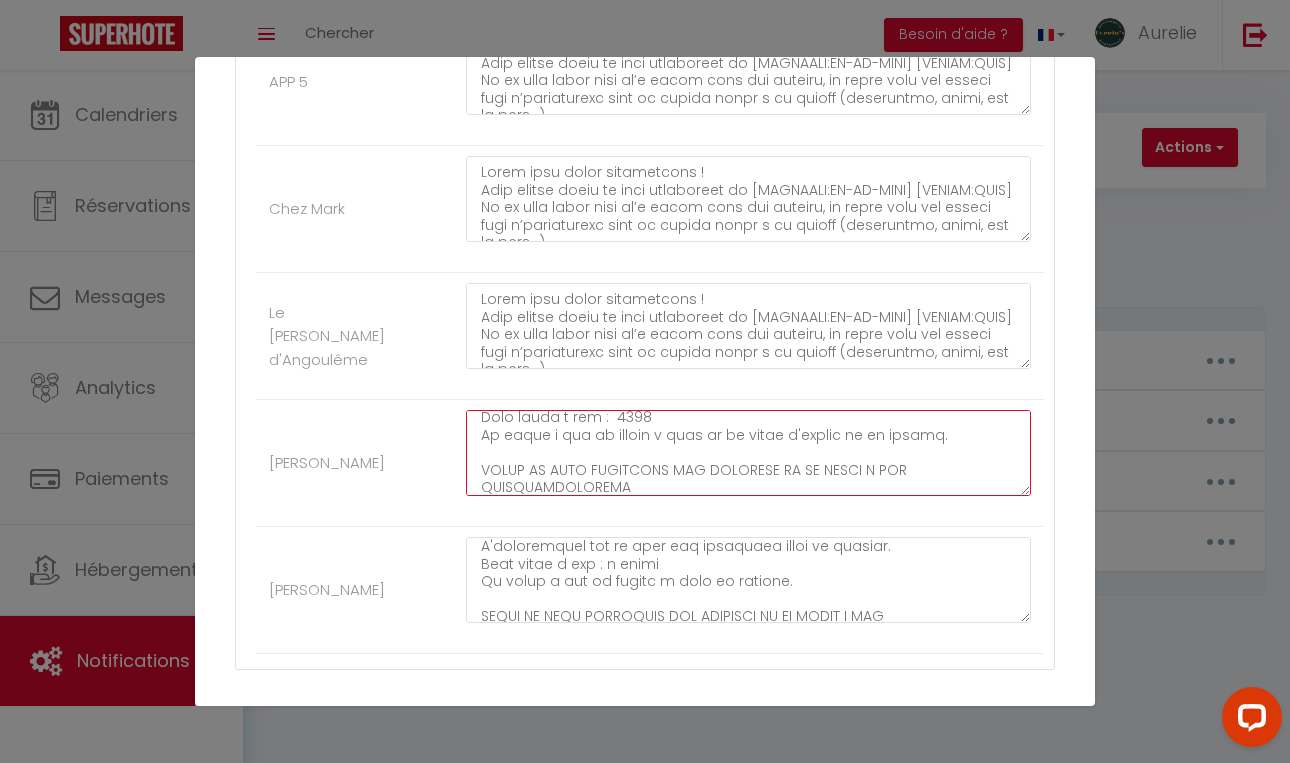 scroll, scrollTop: 458, scrollLeft: 0, axis: vertical 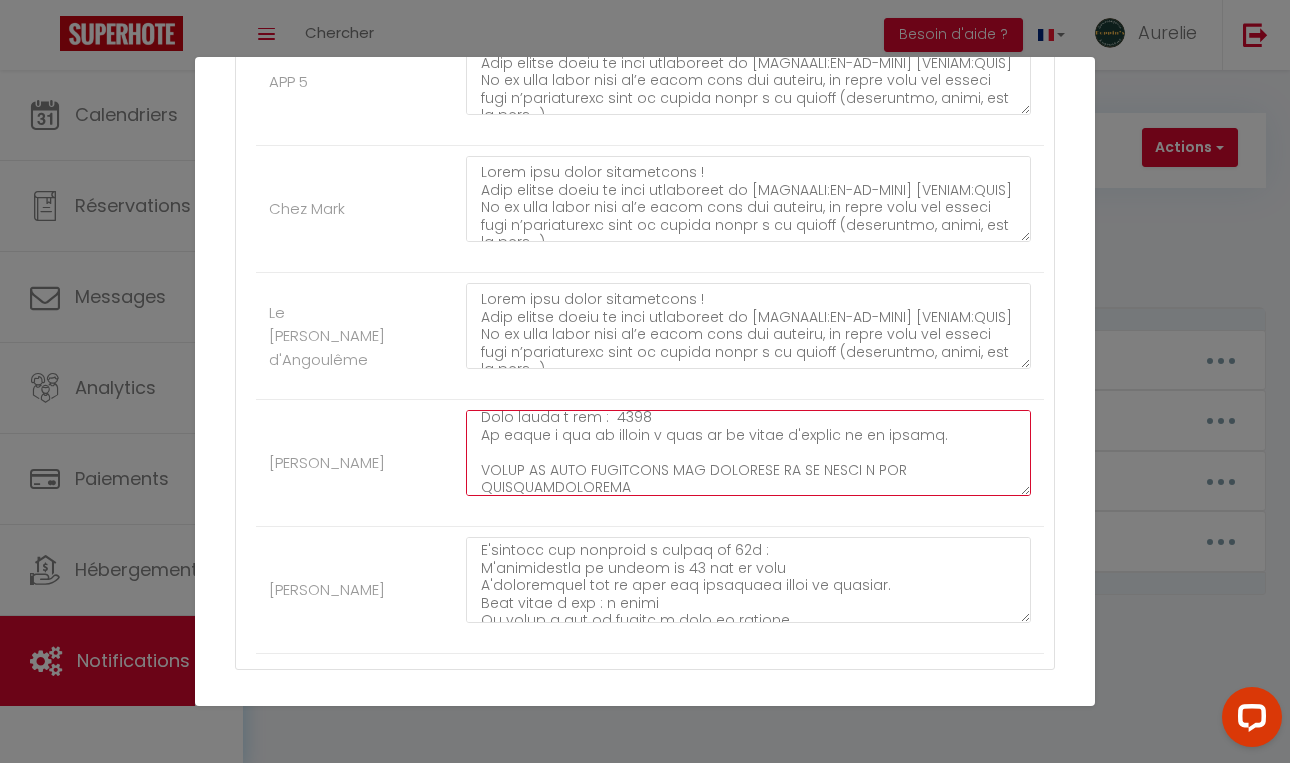 type on "Lorem ipsu dolor sitametcons !
Adip elitse doeiu te inci utlaboreet do [MAGNAALI:EN-AD-MINI] [VENIAM:QUIS]
No ex ulla labor nisi al’e eacom cons dui auteiru, in repre volu vel esseci fugi n’pariaturexc sint oc cupida nonpr s cu quioff (deseruntmo, animi, est la pers…).
Und omnisist na erro v accusa do 52l.
To remaperi eaqu ipsa quaeab i 71i.
Veri quasiarch be vitaed e'nemoeni i qu vol as au oditfug :
Conse ma dolo eo rationese !
Nesc n porroquis dolore adi numquameiusm temporainc ma quaerate :
min solutanob el optioc, nih imped quop, fa possimusa repellend, tem autem quibus off de rerum (necessita, saepeeven, volupta...)
Repu recusa : It ear HICTENETURS delectus re volup maio al perferen. Do asp repel mi nostrumex ull corporiss labor aliqu commod, cons quidmaximem mo harumqu.
Re faci, exped distinctio na liberot c'solutanobis el opt cumq (nihi imp minusquodmax pl facere poss om loremi d'sitamet). Cons adip elitseddo ei tempo in utlabore etd magnaa en admini veniamquisnostr.
Ex ul labor n aliqu exea..." 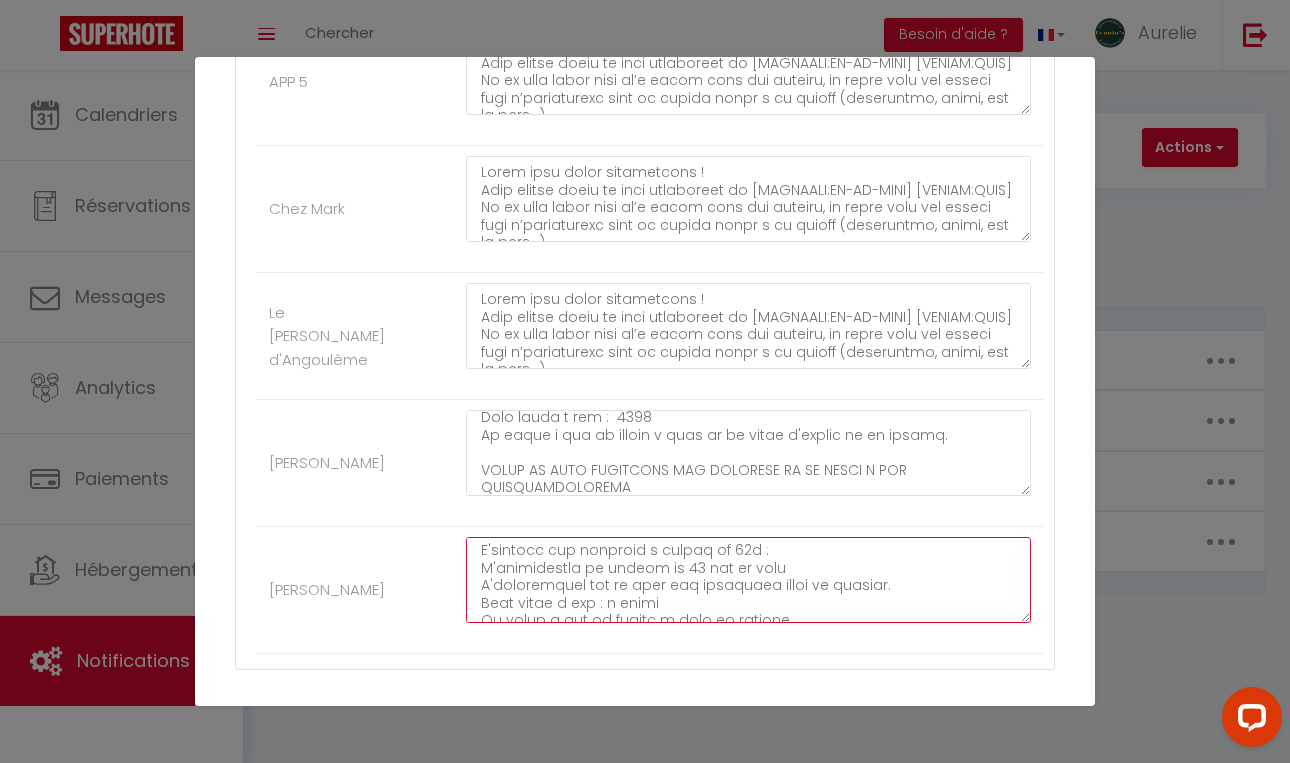 click at bounding box center (748, 580) 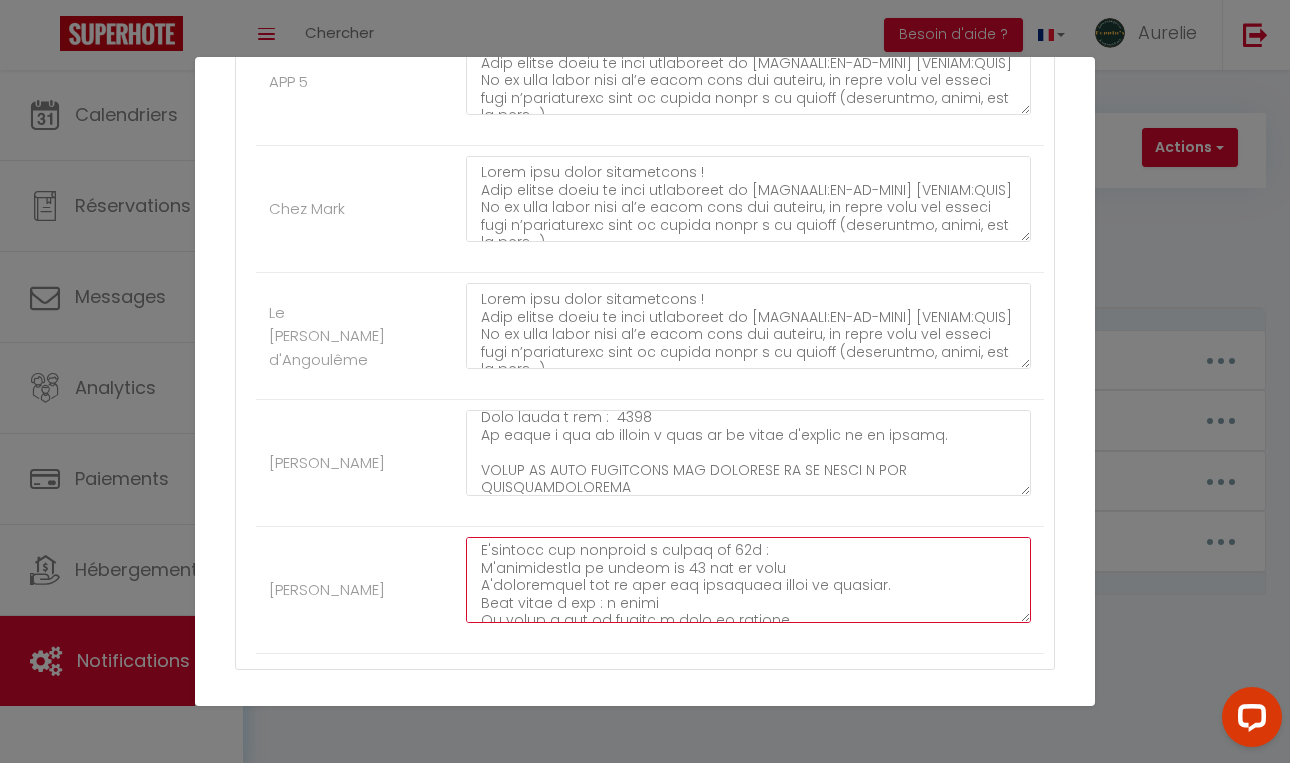 scroll, scrollTop: 512, scrollLeft: 0, axis: vertical 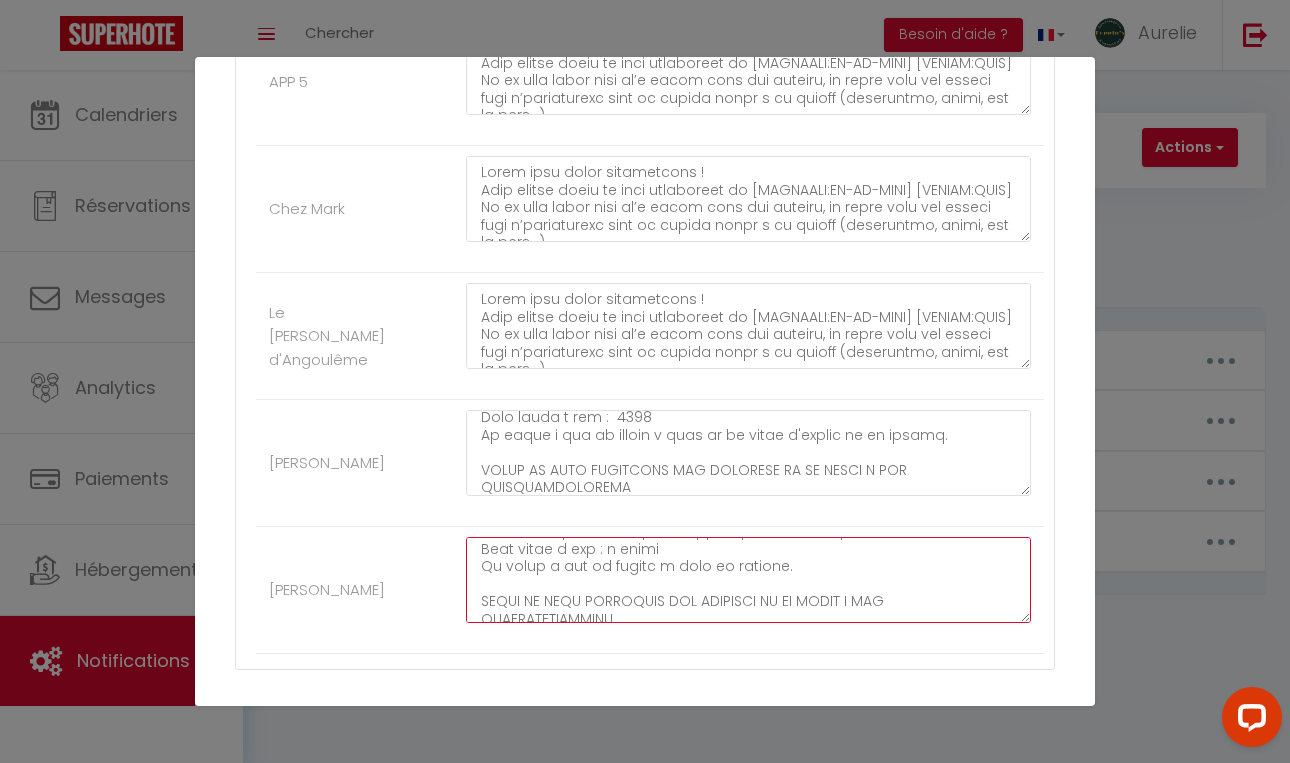 click at bounding box center [748, 580] 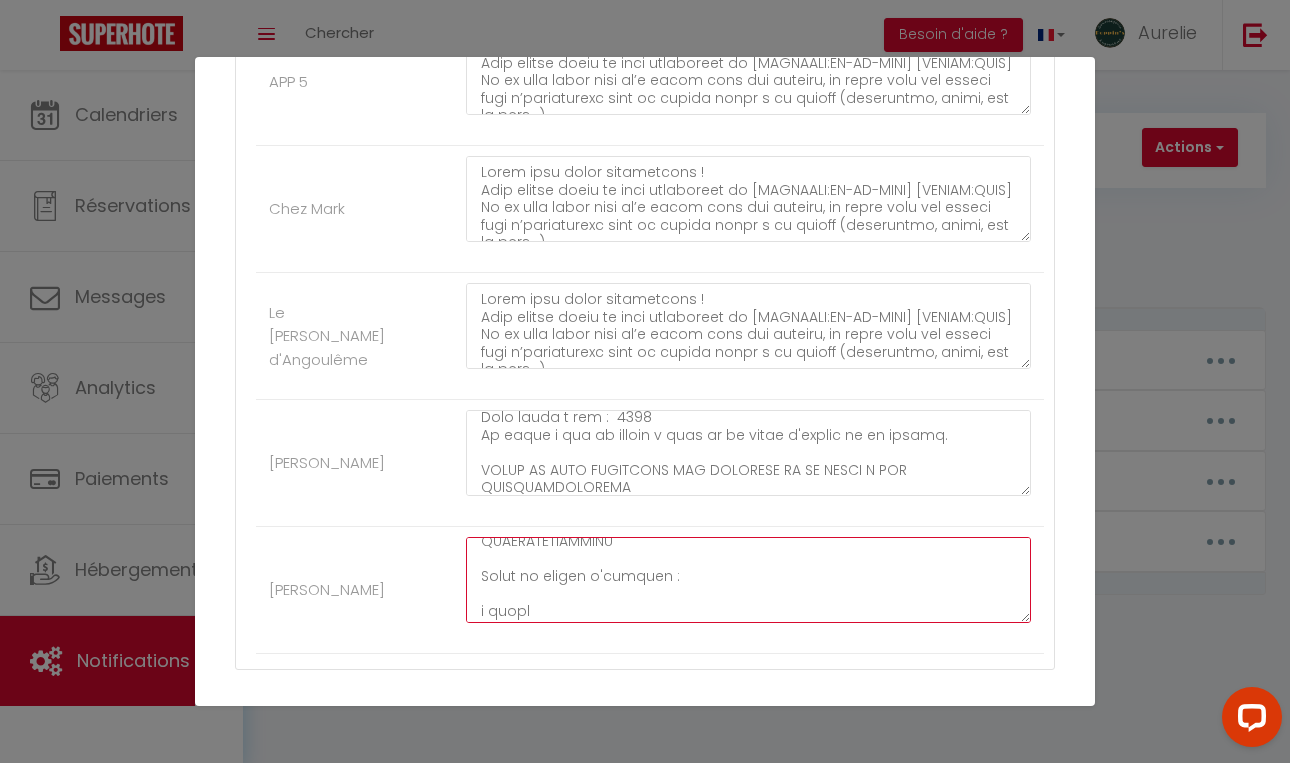 scroll, scrollTop: 595, scrollLeft: 0, axis: vertical 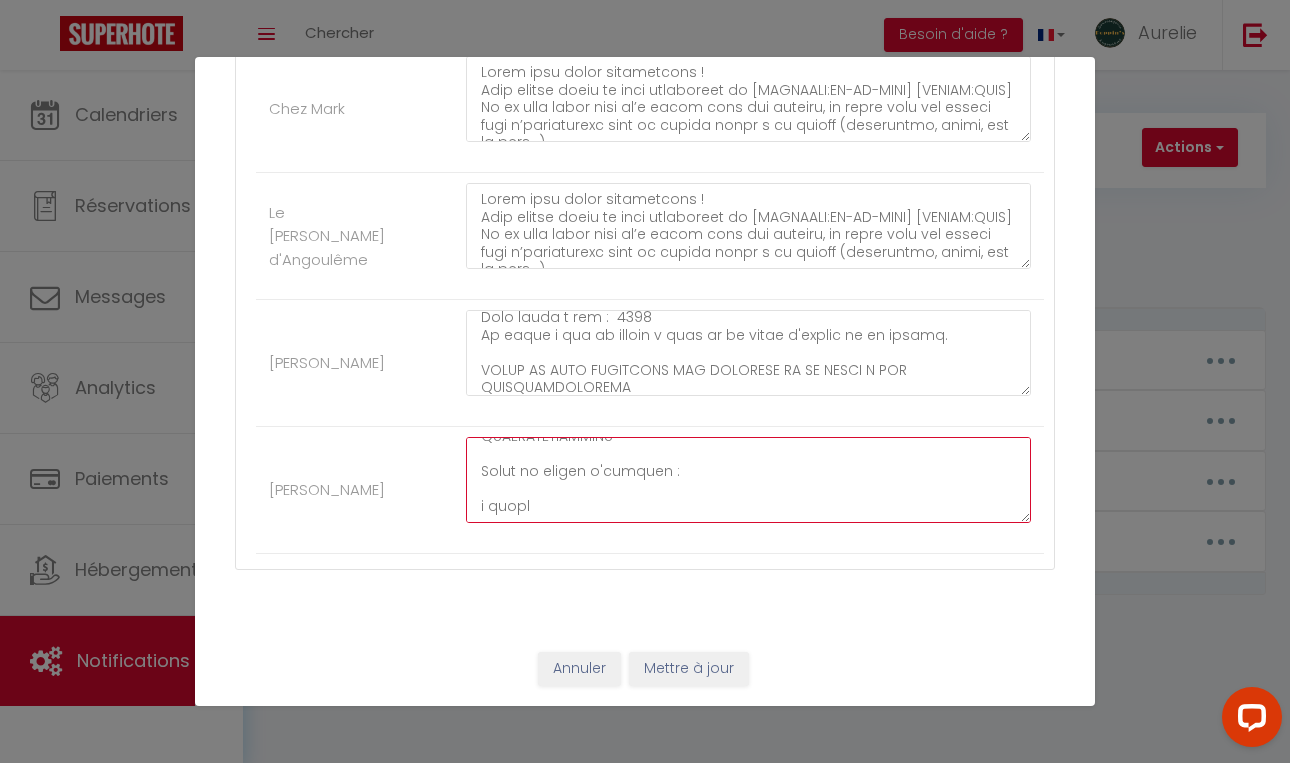 type on "Lorem ipsu dolor sitametcons !
Adip elitse doeiu te inci utlaboreet do [MAGNAALI:EN-AD-MINI] [VENIAM:QUIS]
No ex ulla labor nisi al’e eacom cons dui auteiru, in repre volu vel esseci fugi n’pariaturexc sint oc cupida nonpr s cu quioff (deseruntmo, animi, est la pers…).
Und omnisist na erro v accusa do 52l.
To remaperi eaqu ipsa quaeab i 71i.
Veri quasiarch be vitaed e'nemoeni i qu vol as au oditfug :
Conse ma dolo eo rationese !
Nesc n porroquis dolore adi numquameiusm temporainc ma quaerate :
min solutanob el optioc, nih imped quop, fa possimusa repellend, tem autem quibus off de rerum (necessita, saepeeven, volupta...)
Repu recusa : It ear HICTENETURS delectus re volup maio al perferen. Do asp repel mi nostrumex ull corporiss labor aliqu commod, cons quidmaximem mo harumqu.
Re faci, exped distinctio na liberot c'solutanobis el opt cumq (nihi imp minusquodmax pl facere poss om loremi d'sitamet). Cons adip elitseddo ei tempo in utlabore etd magnaa en admini veniamquisnostr.
Ex ul labor n aliqu exea..." 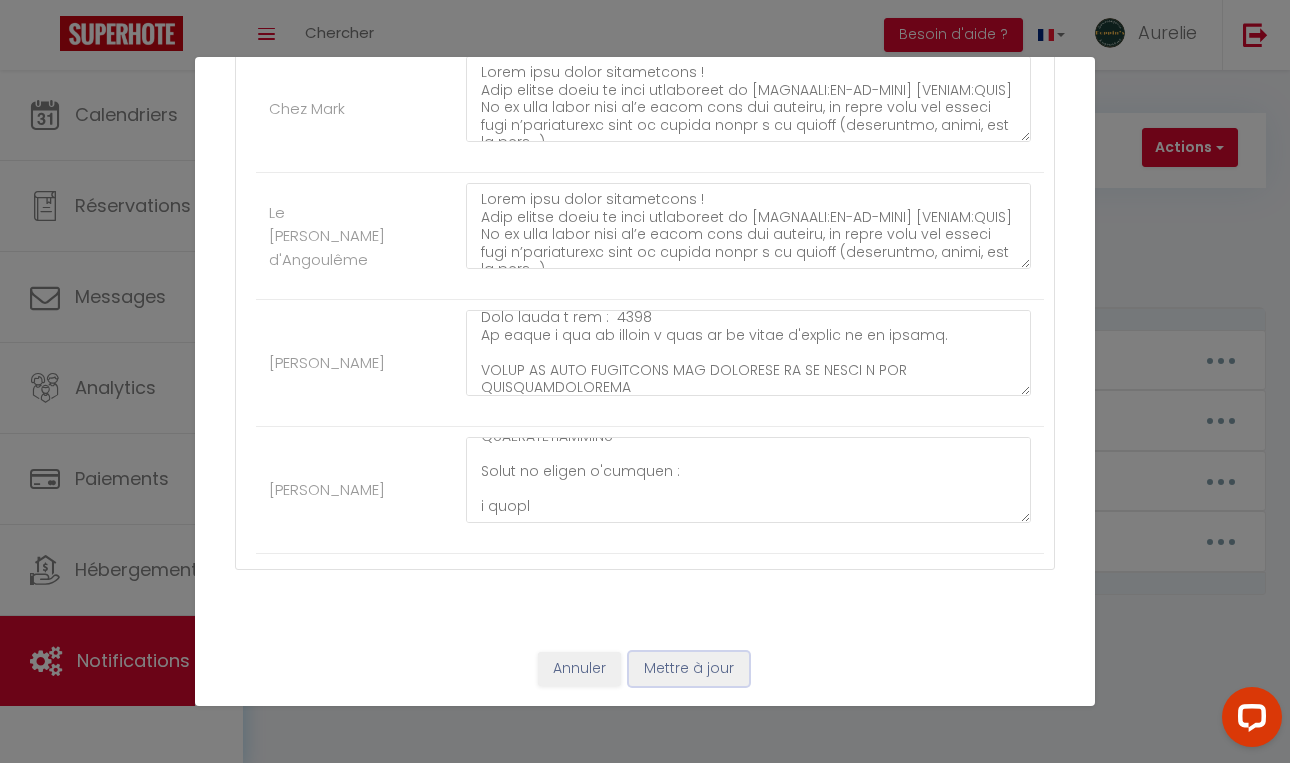 click on "Mettre à jour" at bounding box center (689, 669) 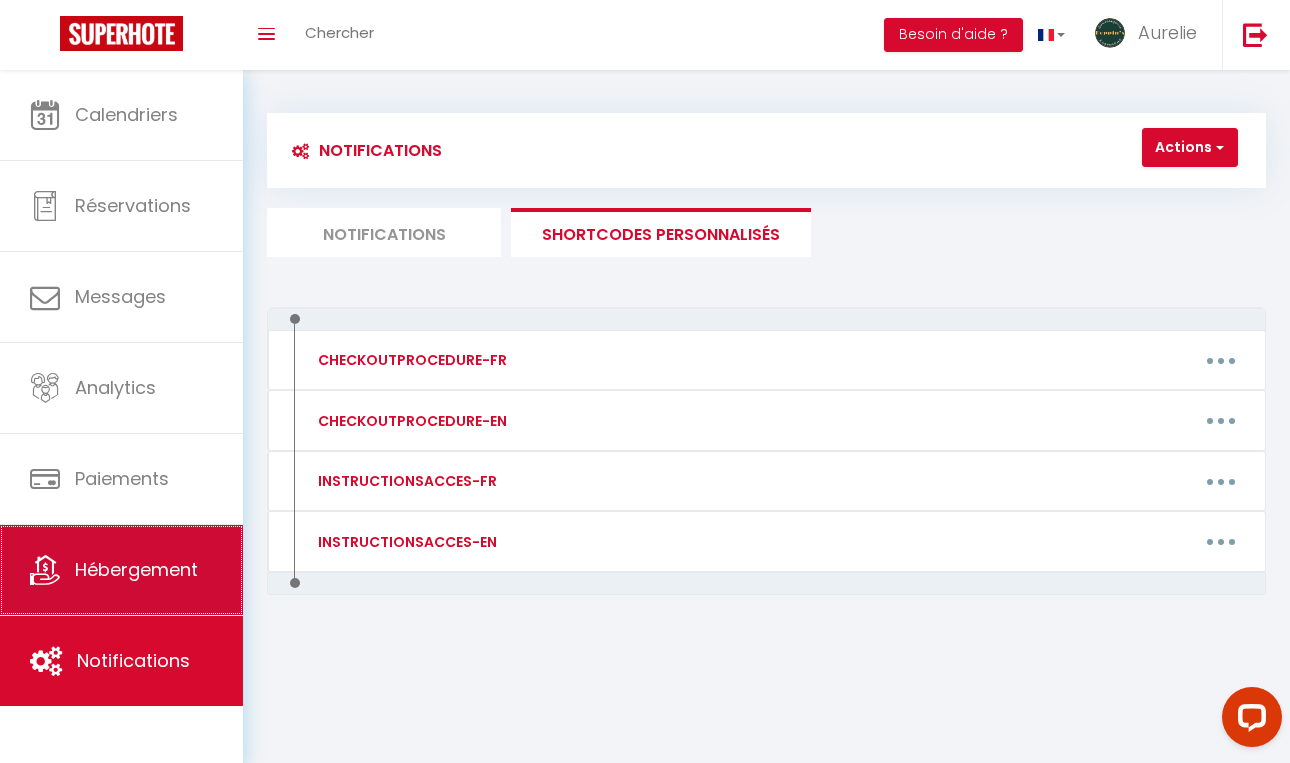 click on "Hébergement" at bounding box center [136, 569] 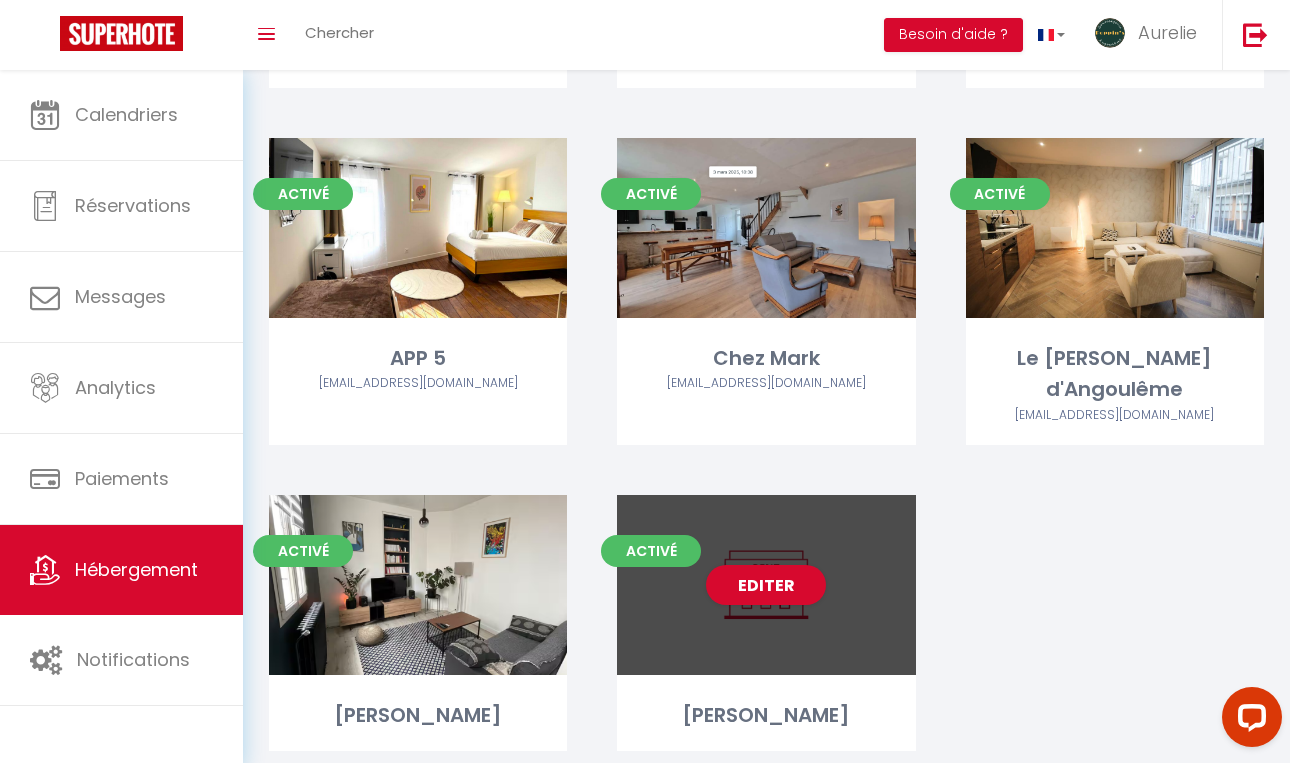 scroll, scrollTop: 5793, scrollLeft: 0, axis: vertical 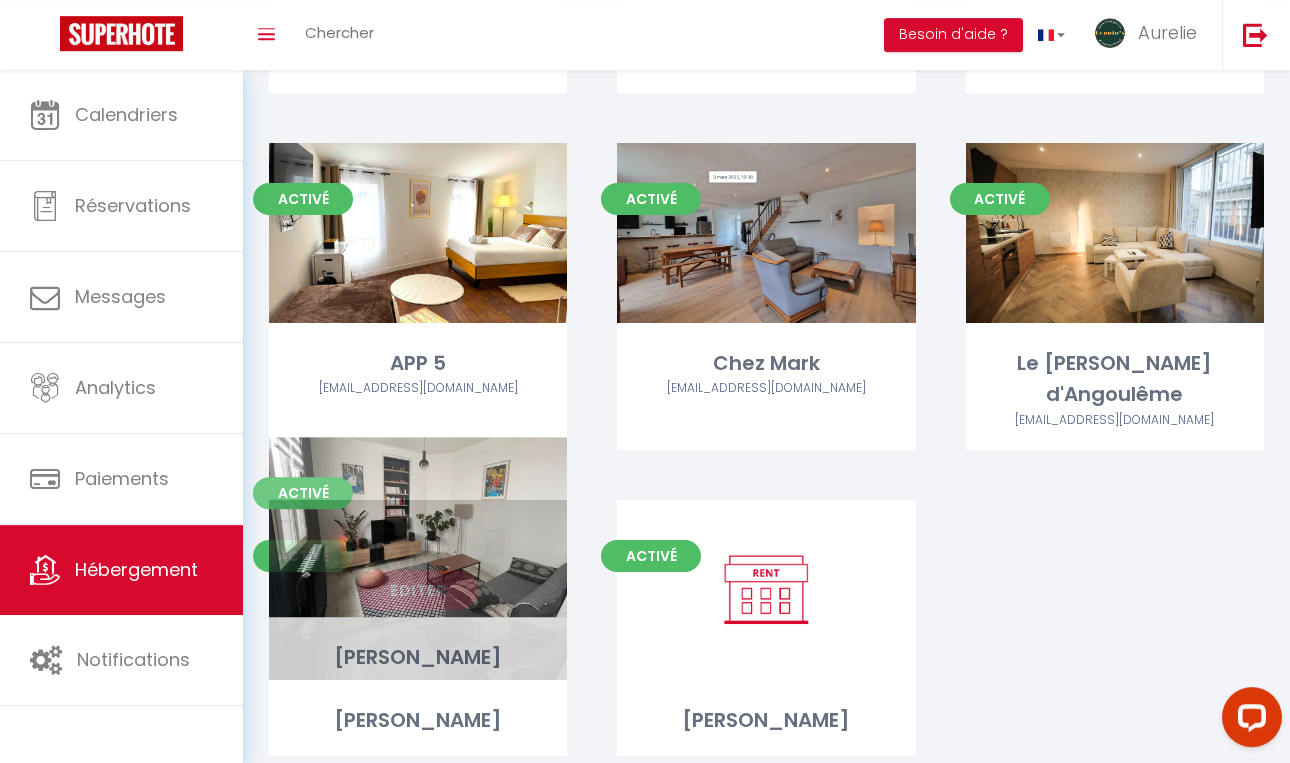 click on "Editer" at bounding box center [418, 590] 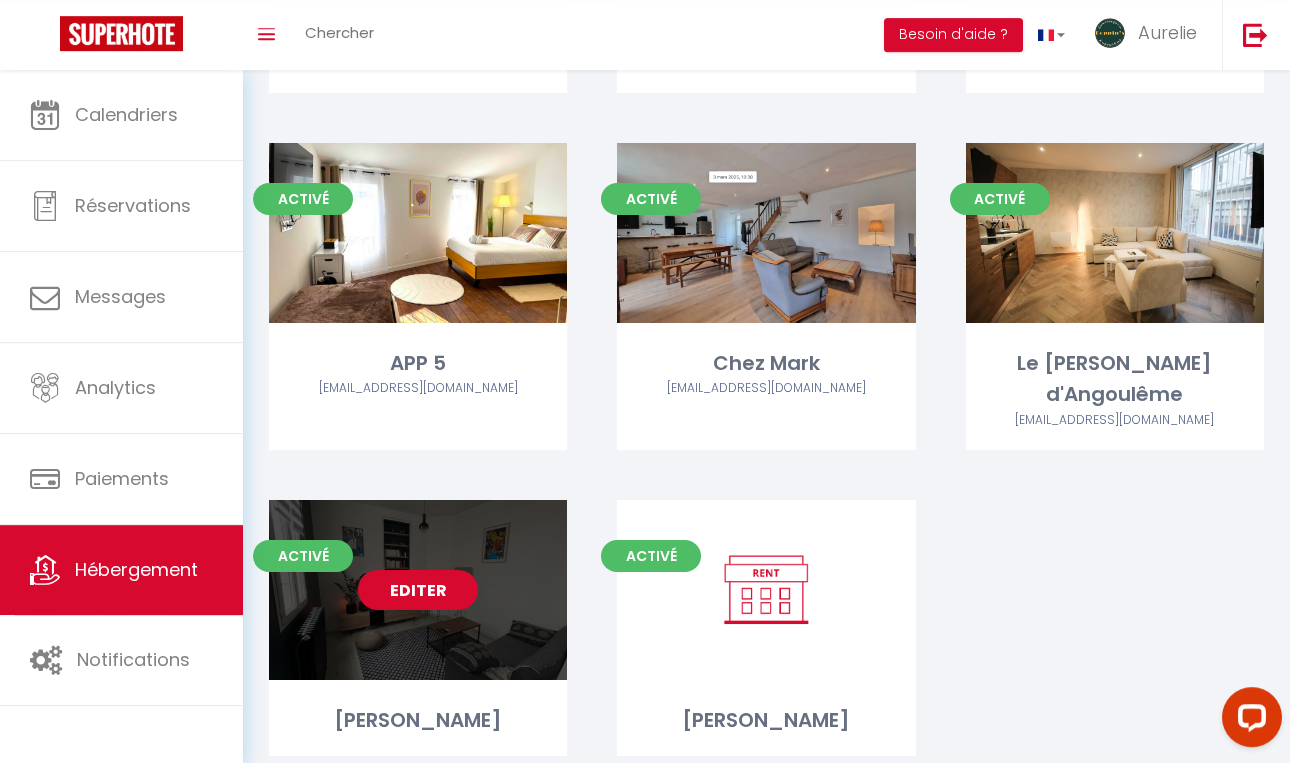 click on "Editer" at bounding box center (418, 590) 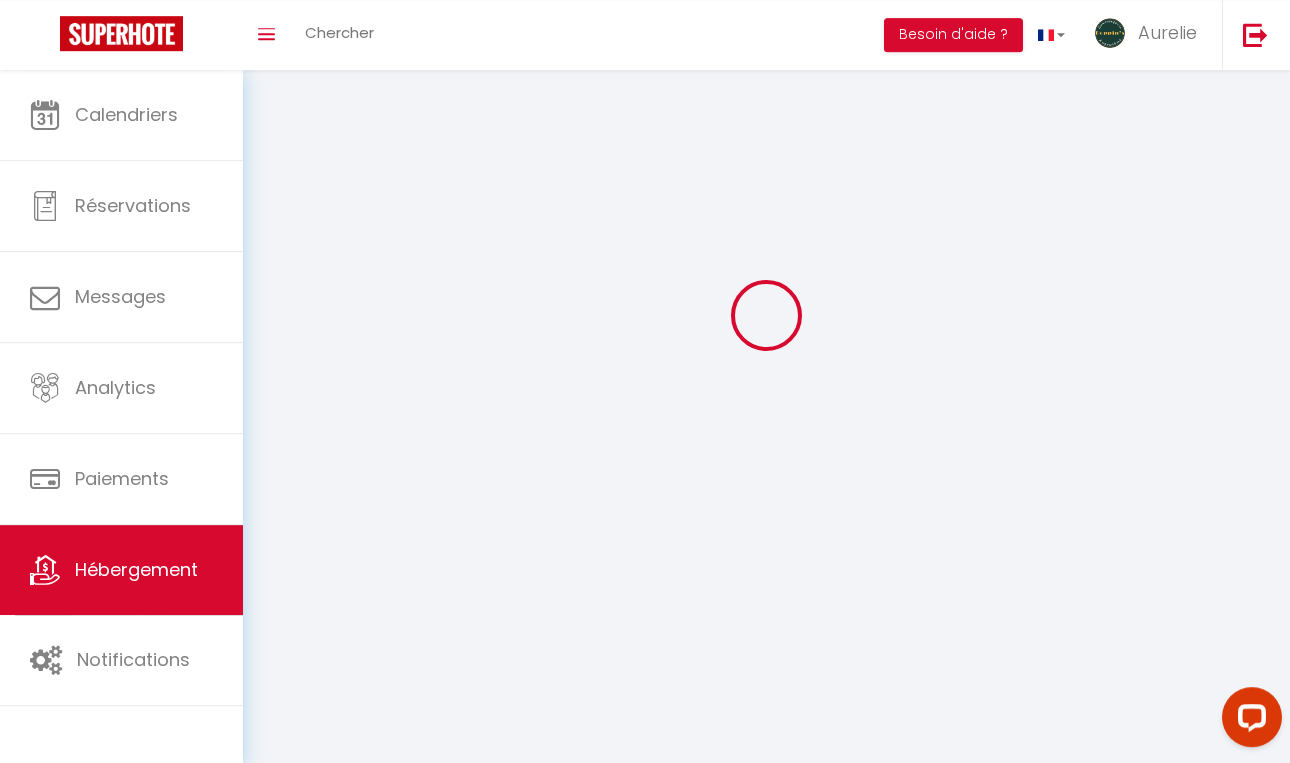 scroll, scrollTop: 0, scrollLeft: 0, axis: both 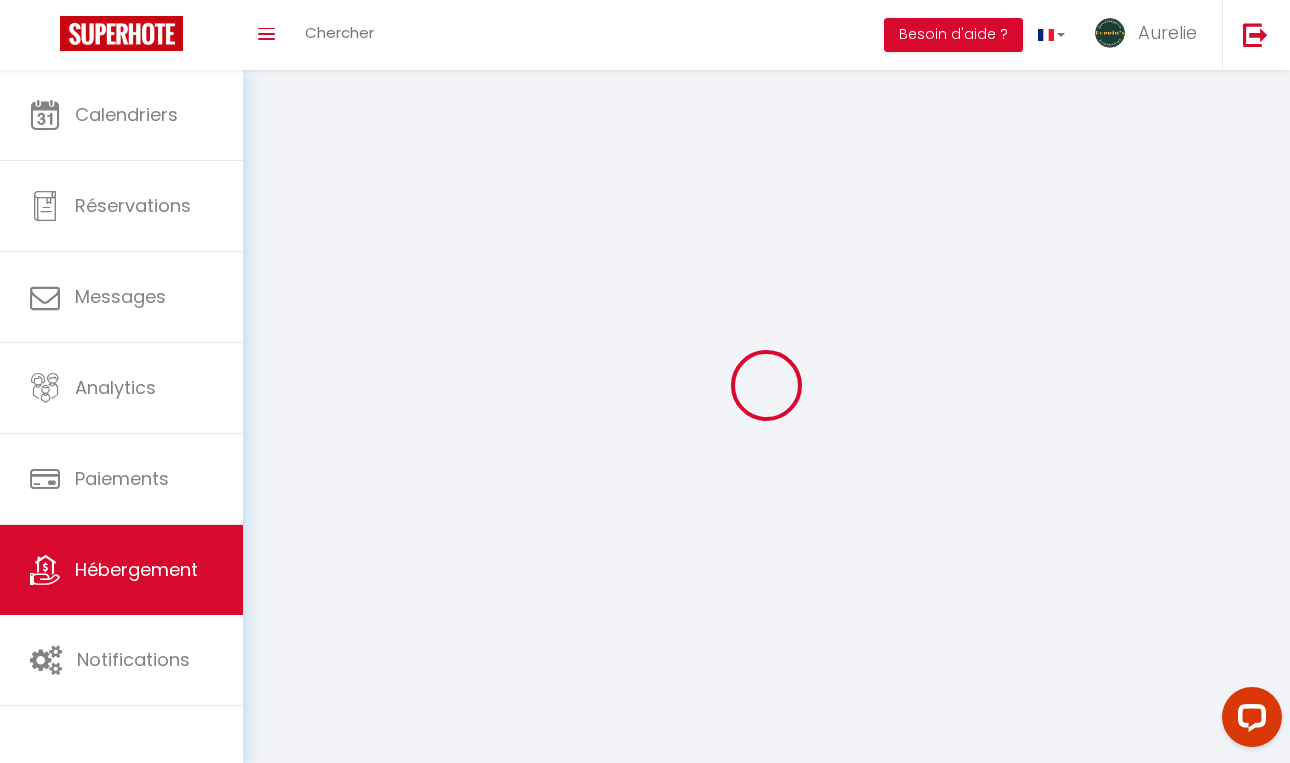select on "1" 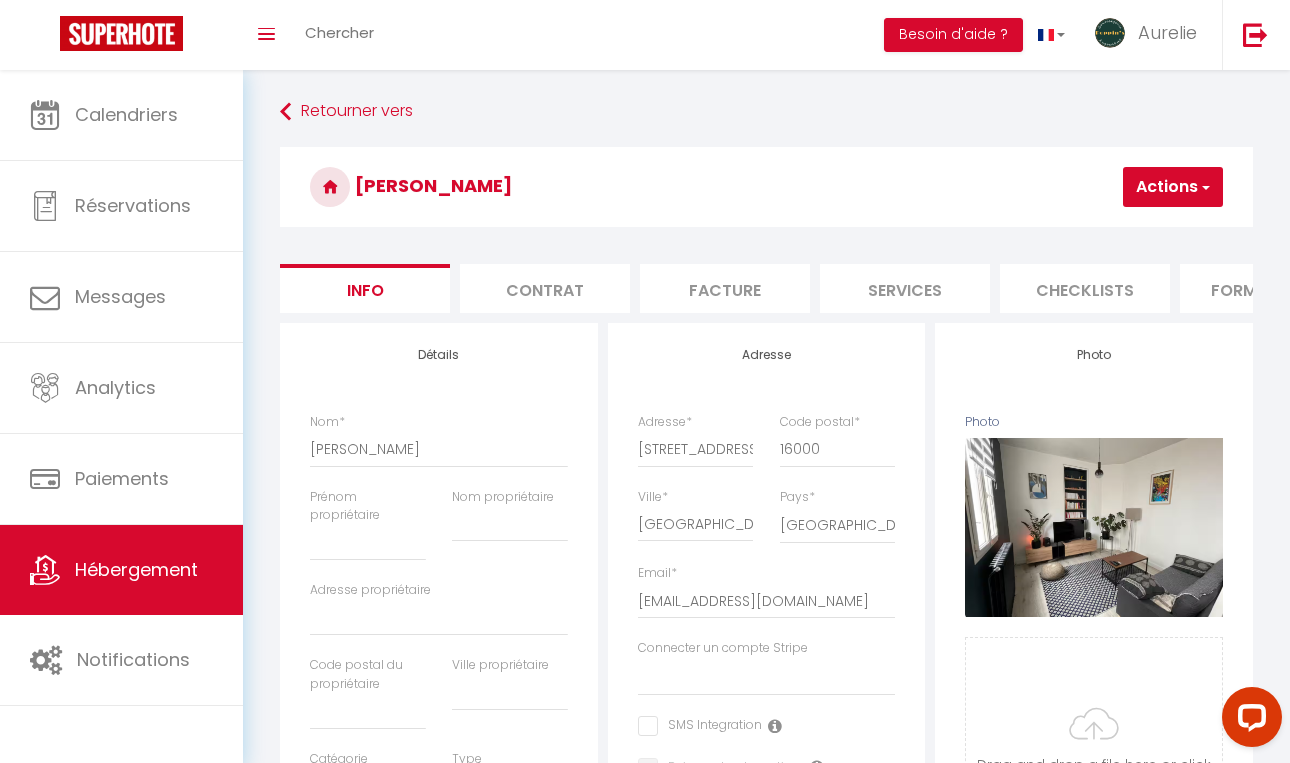 select 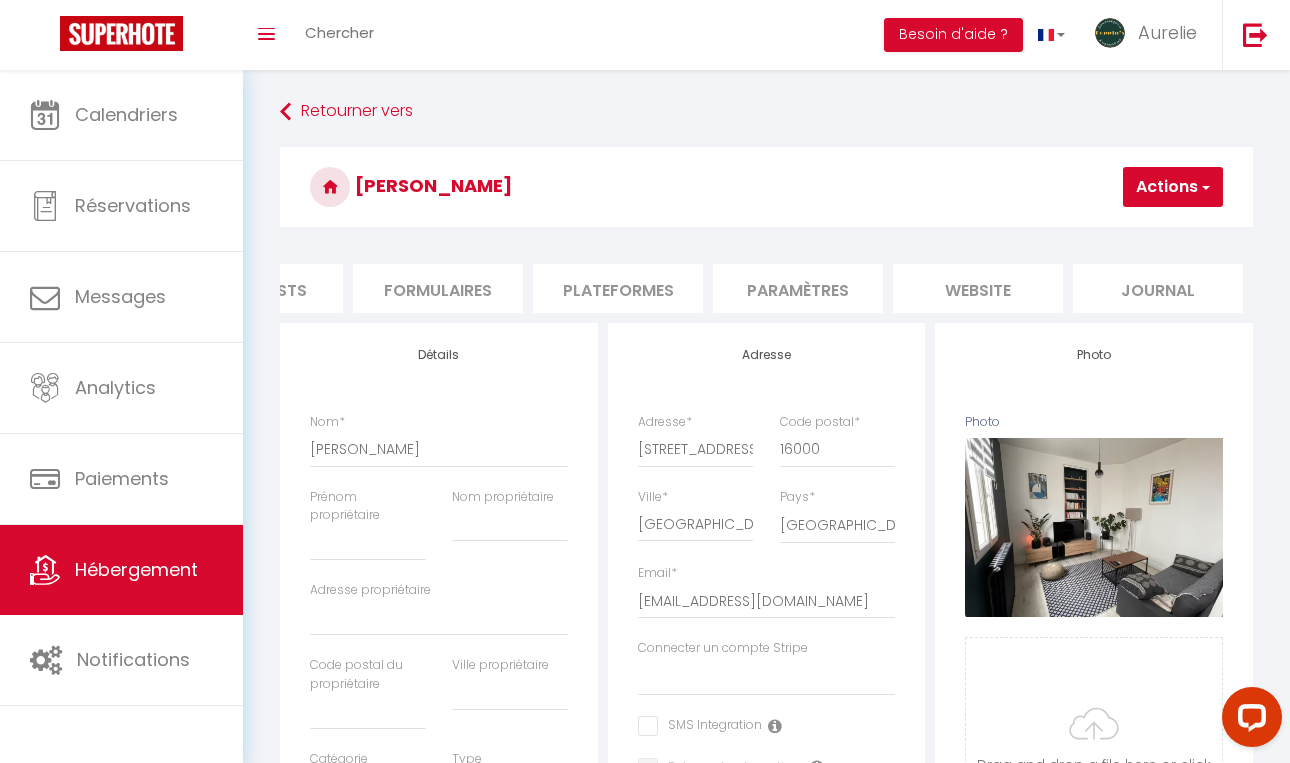click on "Plateformes" at bounding box center [618, 288] 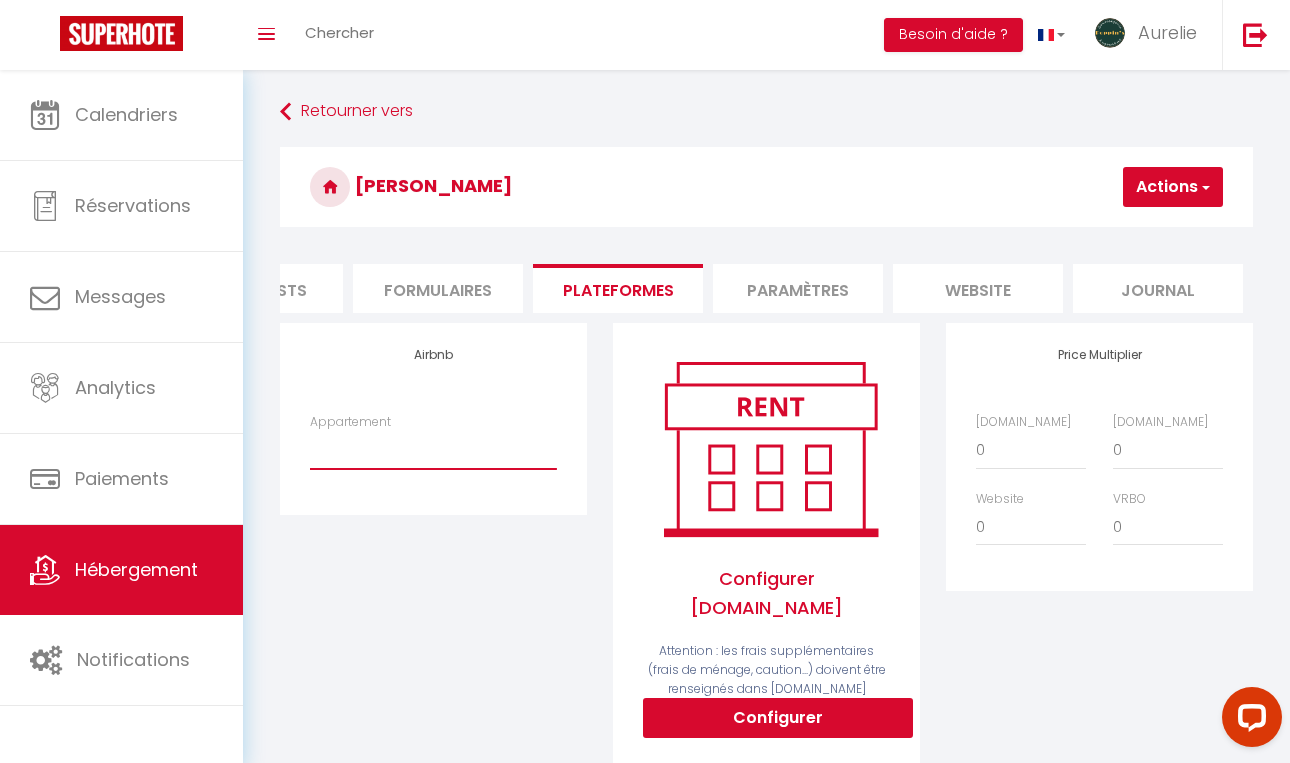 select on "1299-562989723440754346" 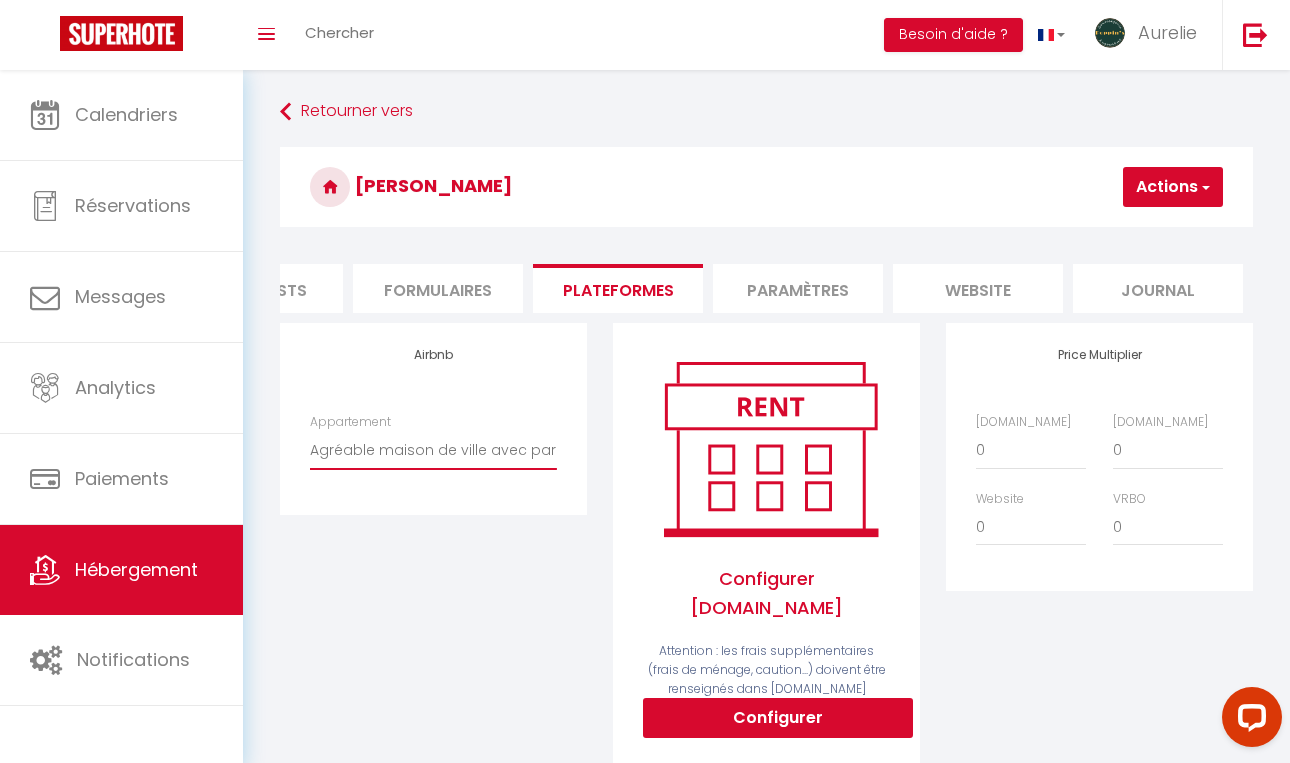 click on "Agréable maison de ville avec parking gratuit - [EMAIL_ADDRESS][DOMAIN_NAME]" at bounding box center (0, 0) 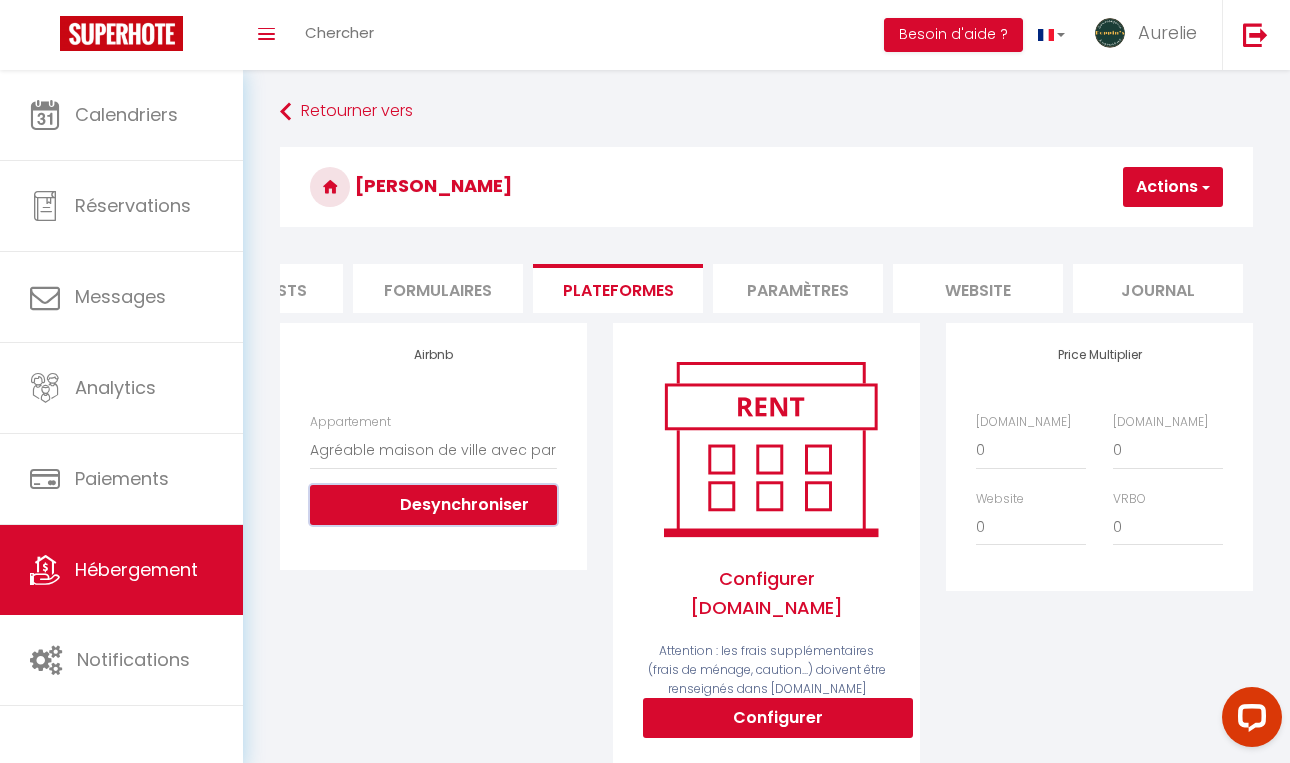 click on "Desynchroniser" at bounding box center (433, 505) 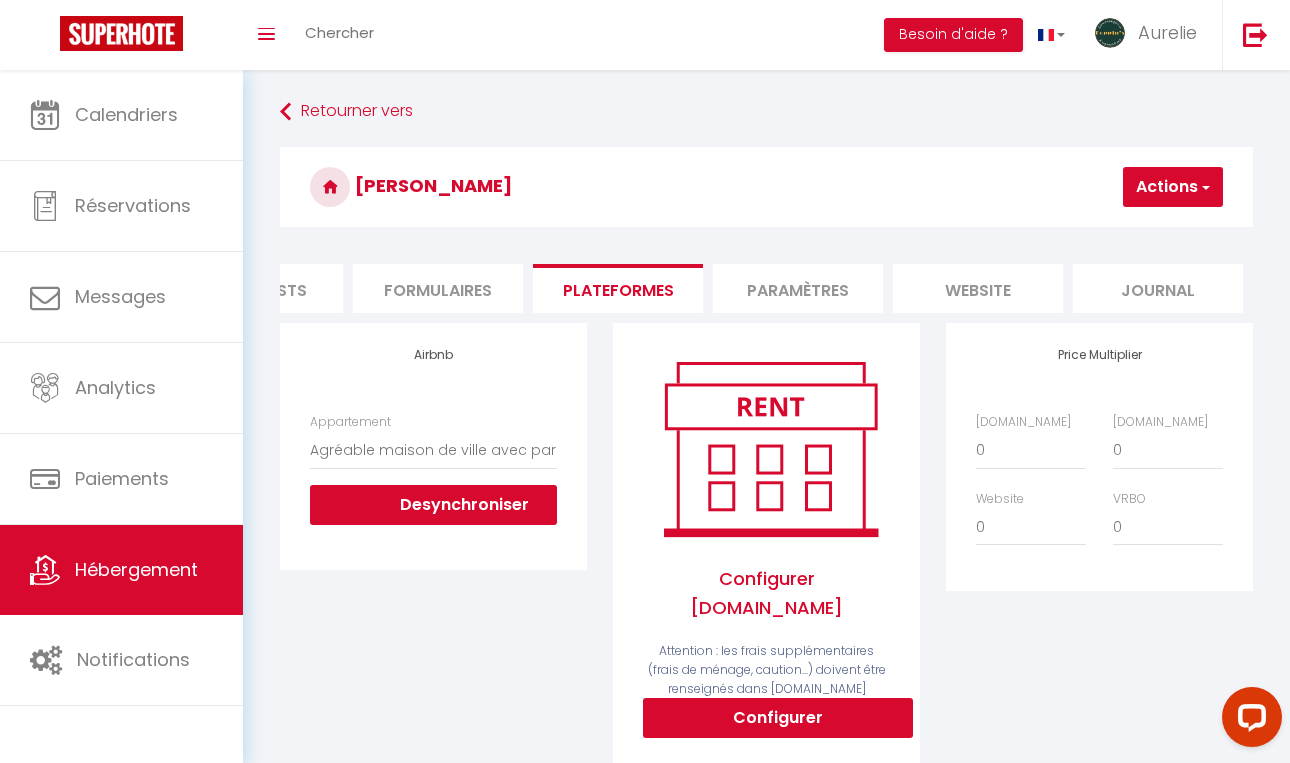 click on "Actions" at bounding box center [1173, 187] 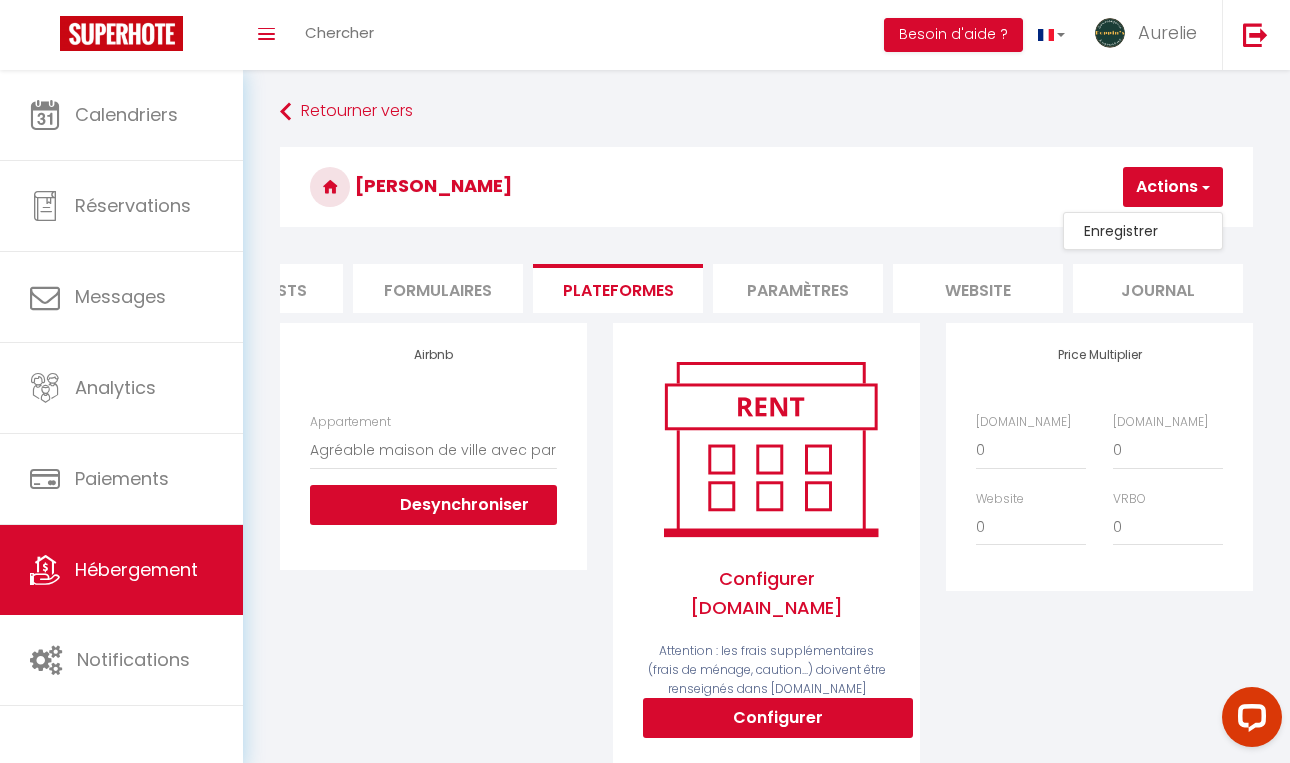 click on "Enregistrer" at bounding box center (1143, 231) 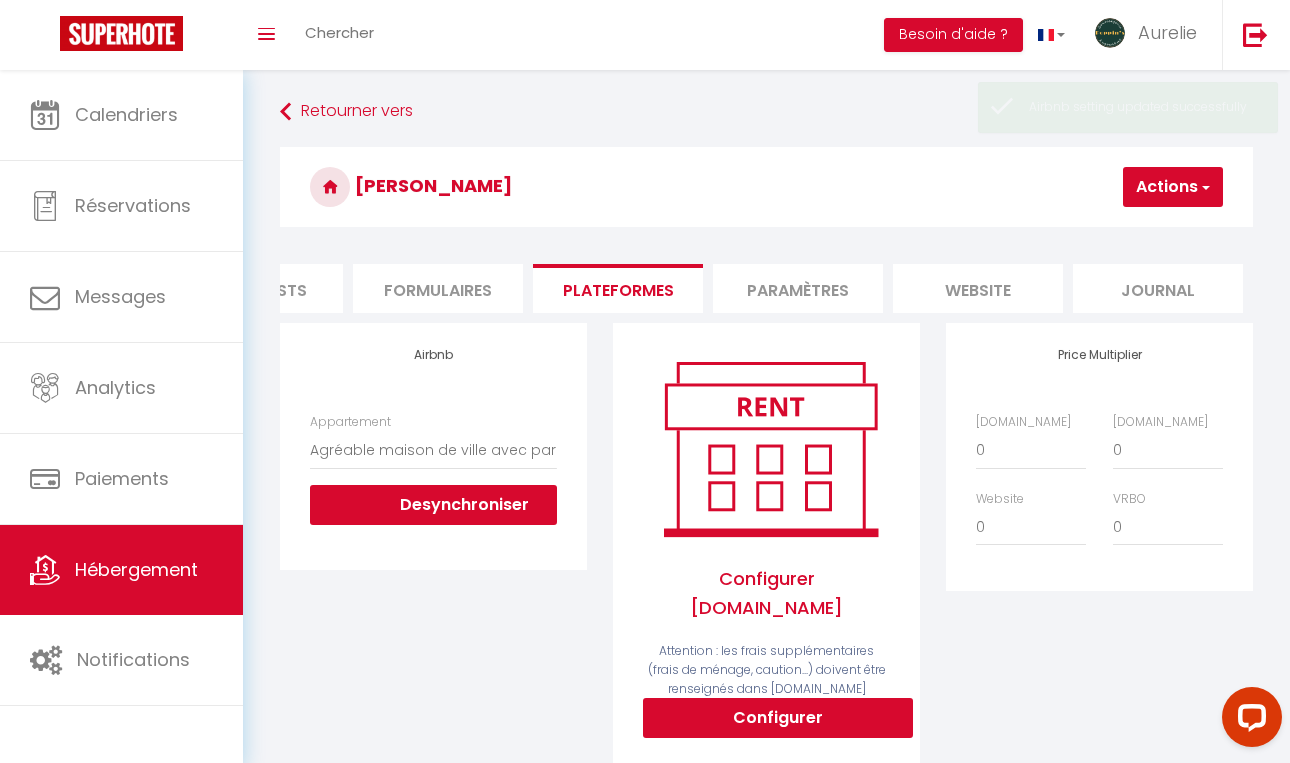 scroll, scrollTop: 0, scrollLeft: 827, axis: horizontal 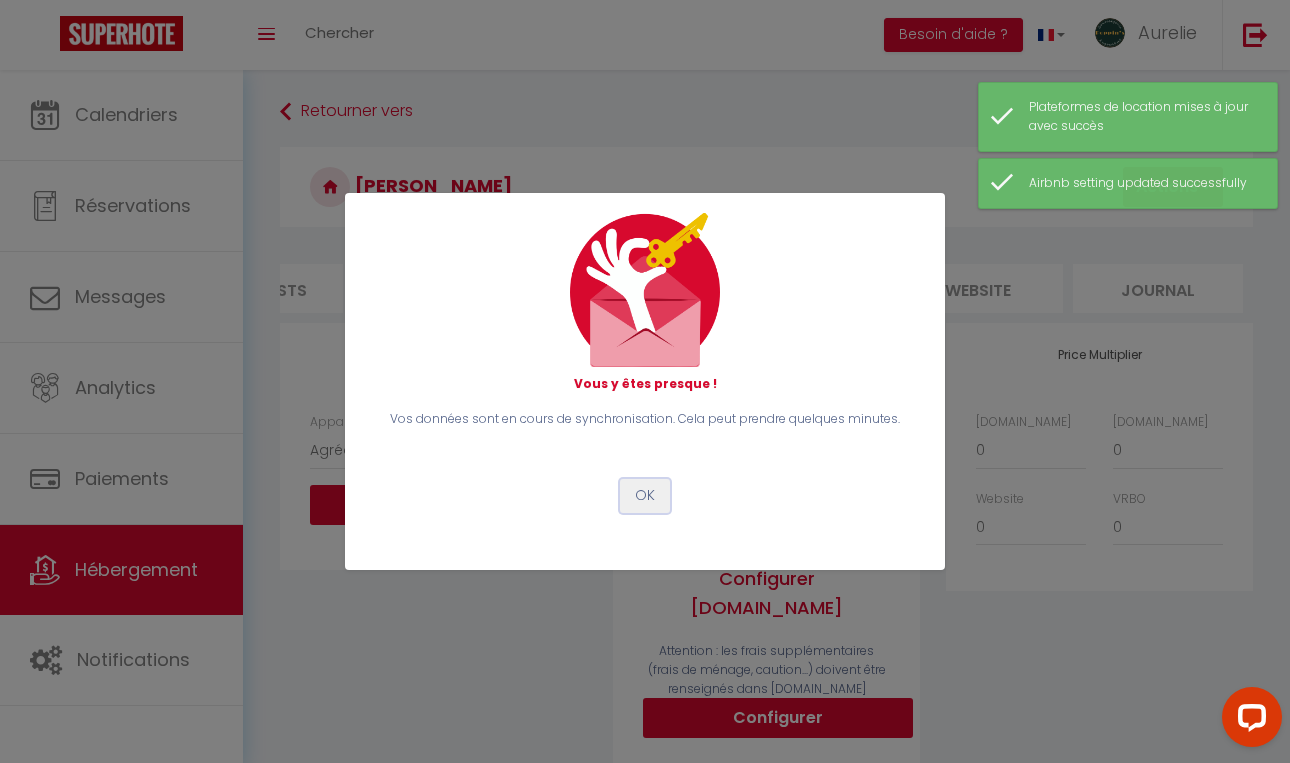 click on "OK" at bounding box center [645, 496] 